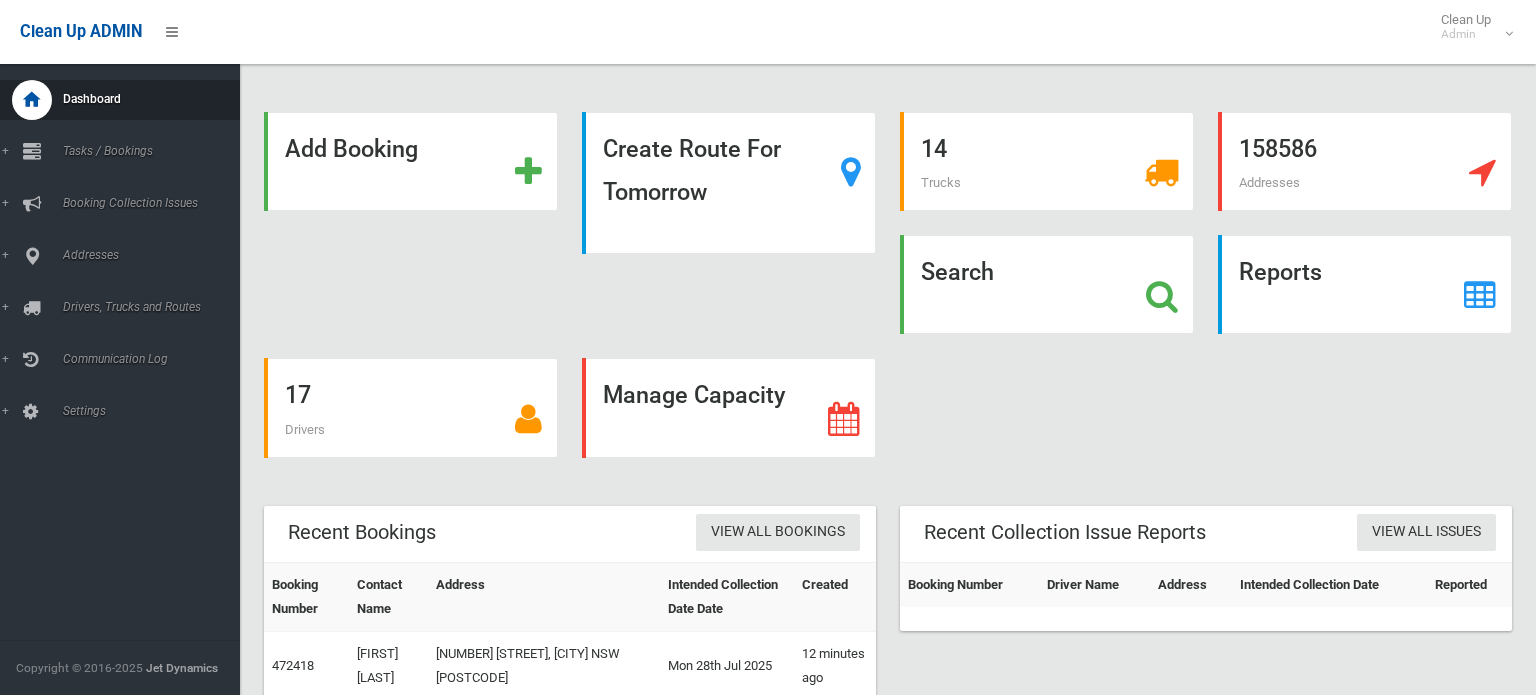 scroll, scrollTop: 0, scrollLeft: 0, axis: both 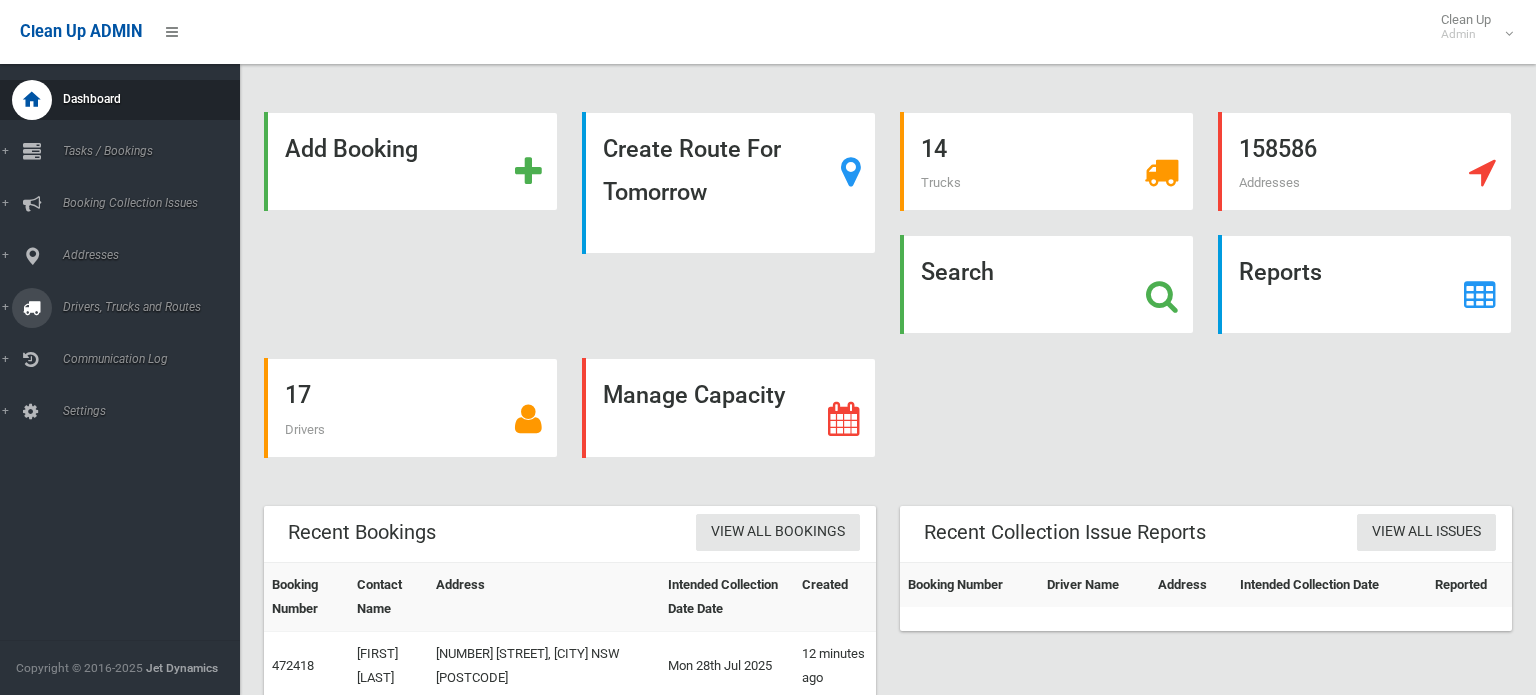 click on "Drivers, Trucks and Routes" at bounding box center (148, 151) 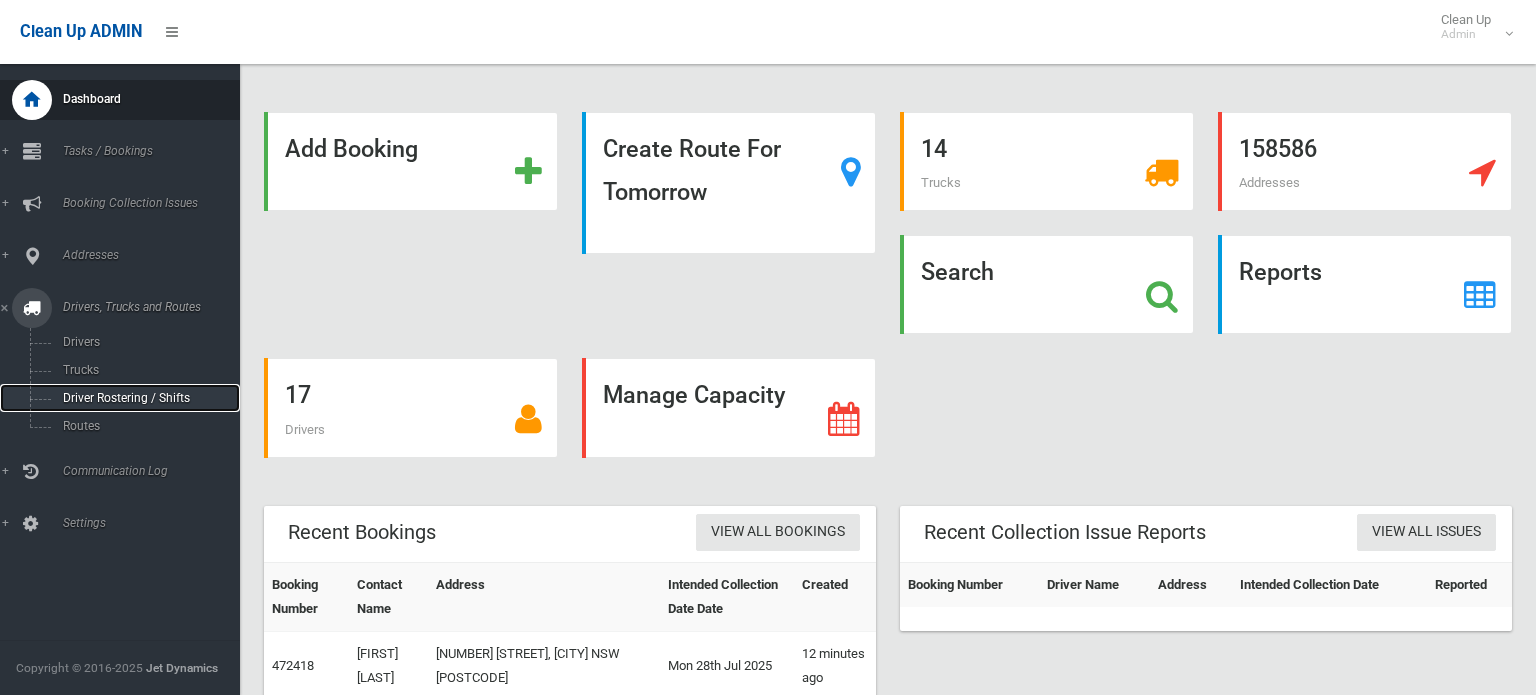 click on "Driver Rostering / Shifts" at bounding box center [140, 398] 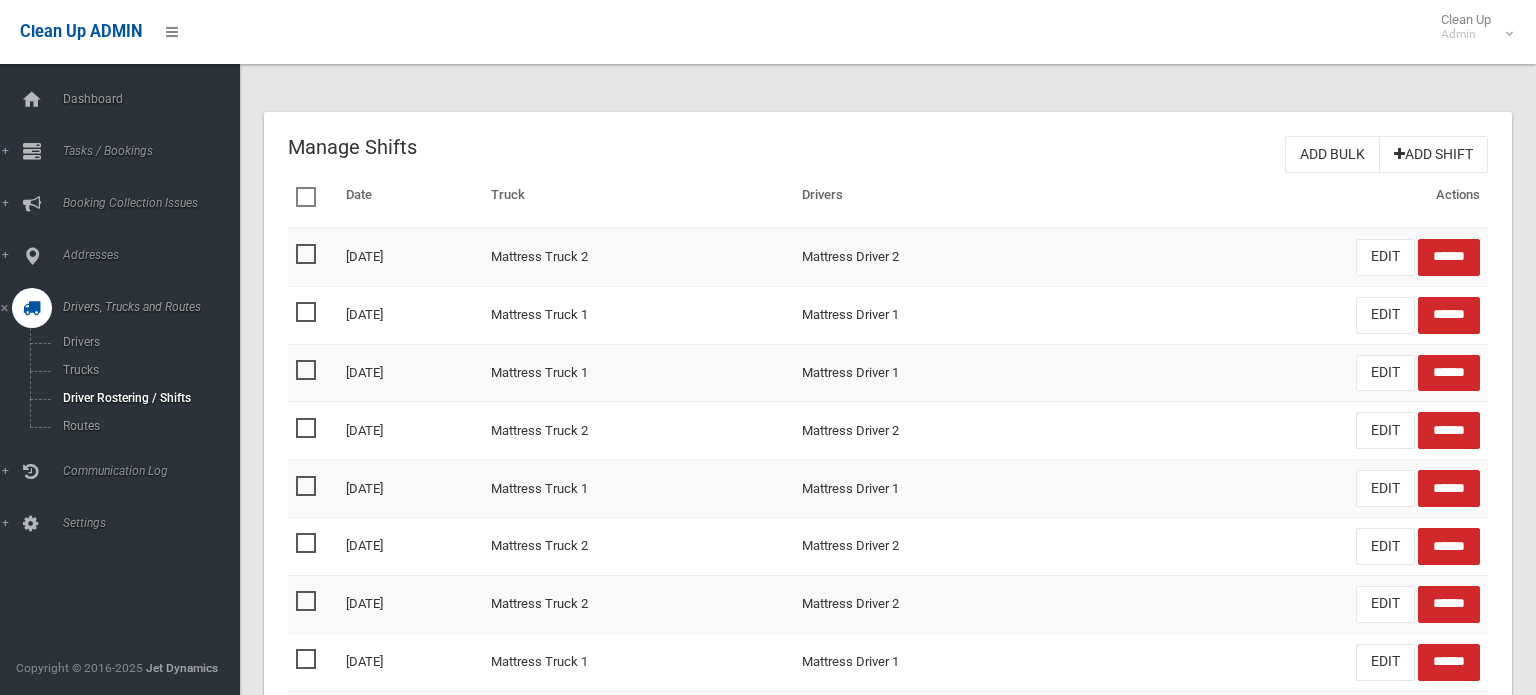 scroll, scrollTop: 0, scrollLeft: 0, axis: both 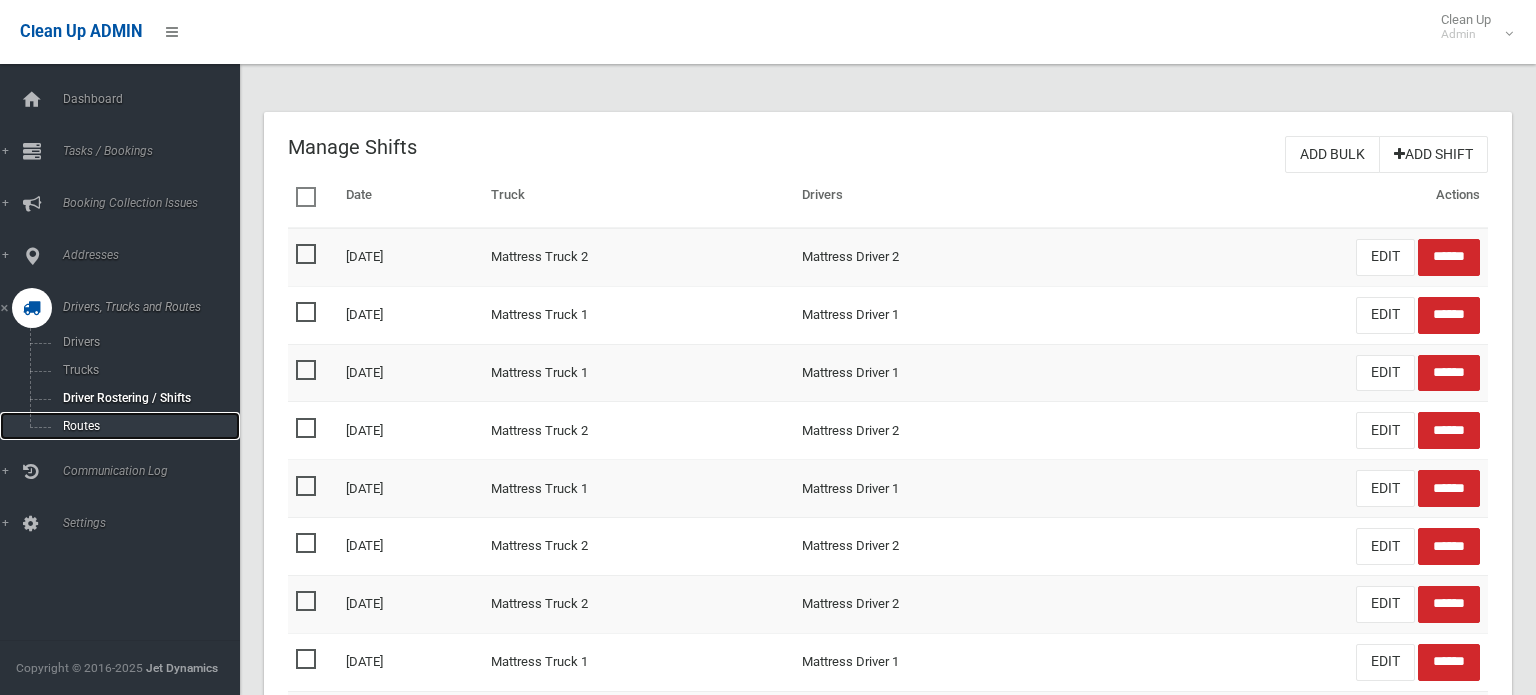click on "Routes" at bounding box center (140, 426) 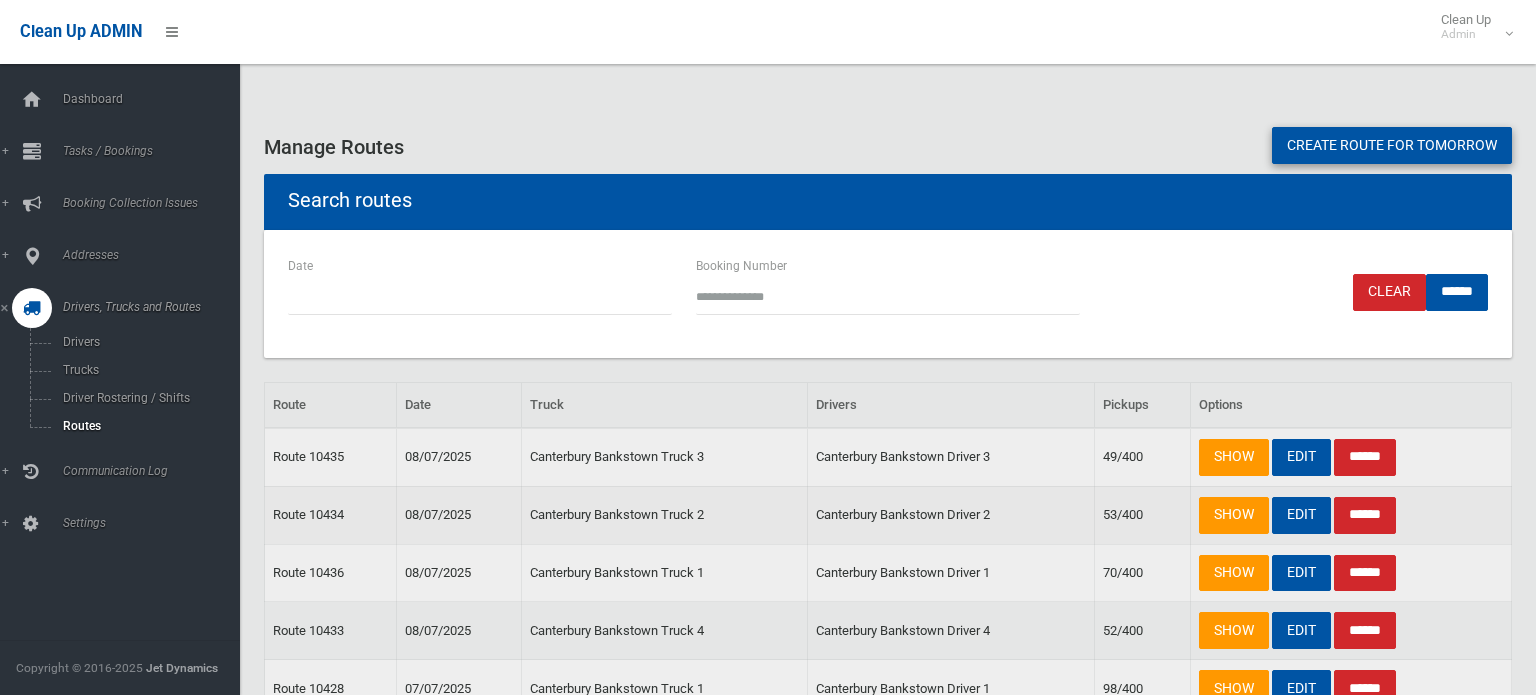 scroll, scrollTop: 0, scrollLeft: 0, axis: both 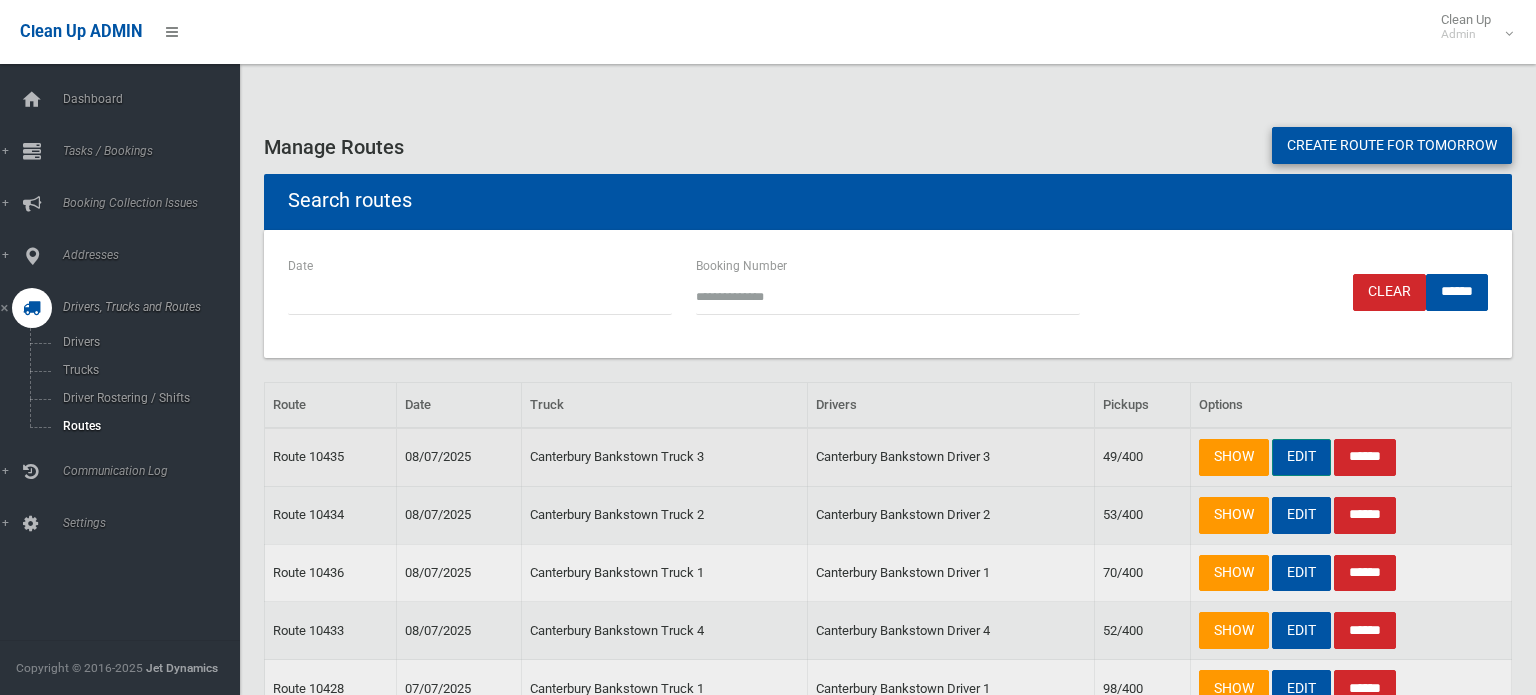 click on "EDIT" at bounding box center [1301, 457] 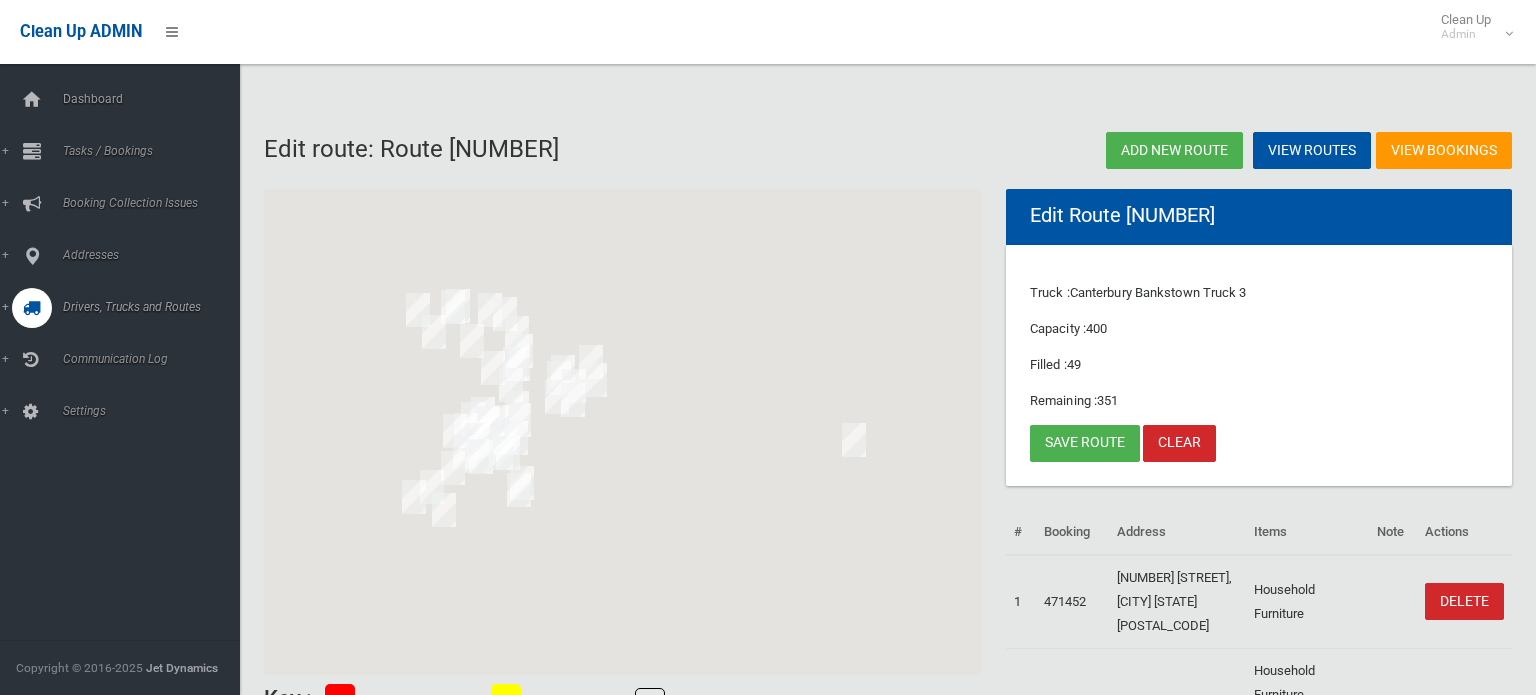 scroll, scrollTop: 0, scrollLeft: 0, axis: both 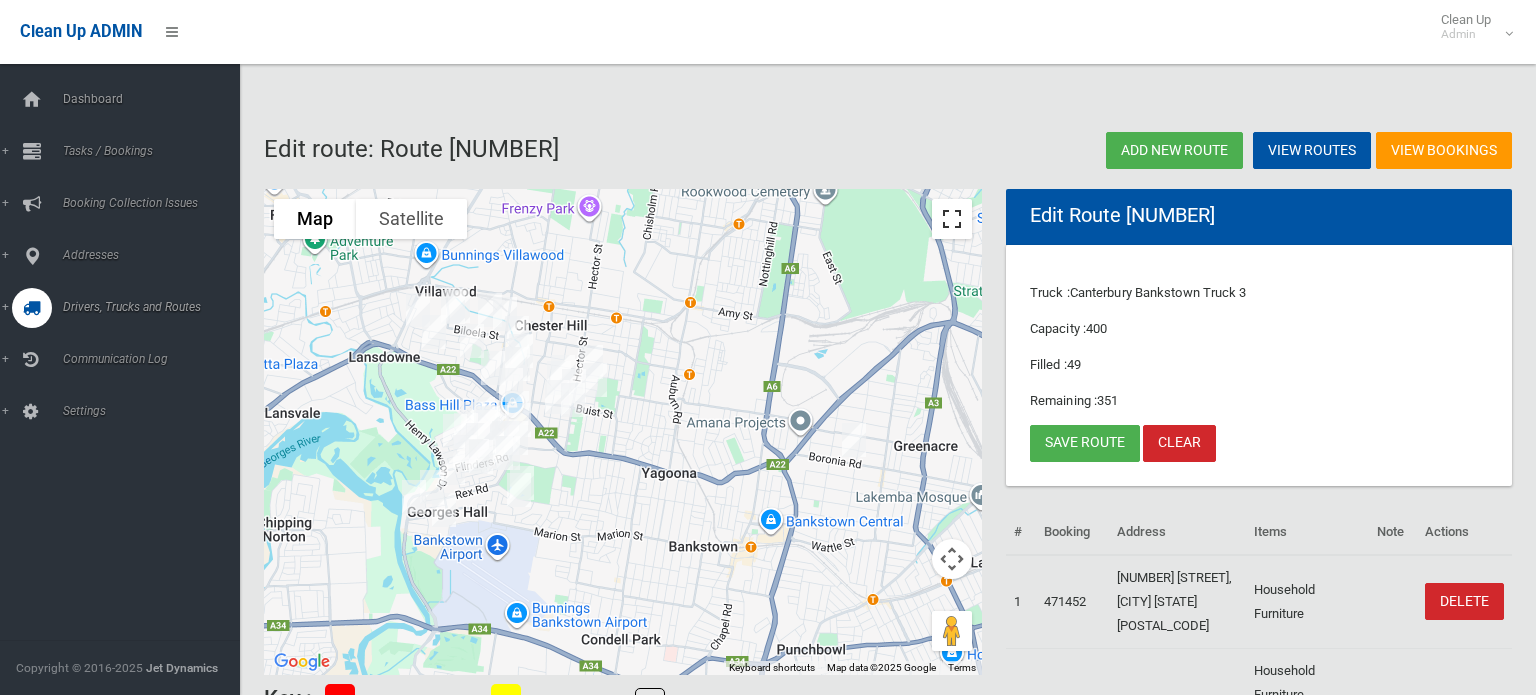 click at bounding box center [952, 219] 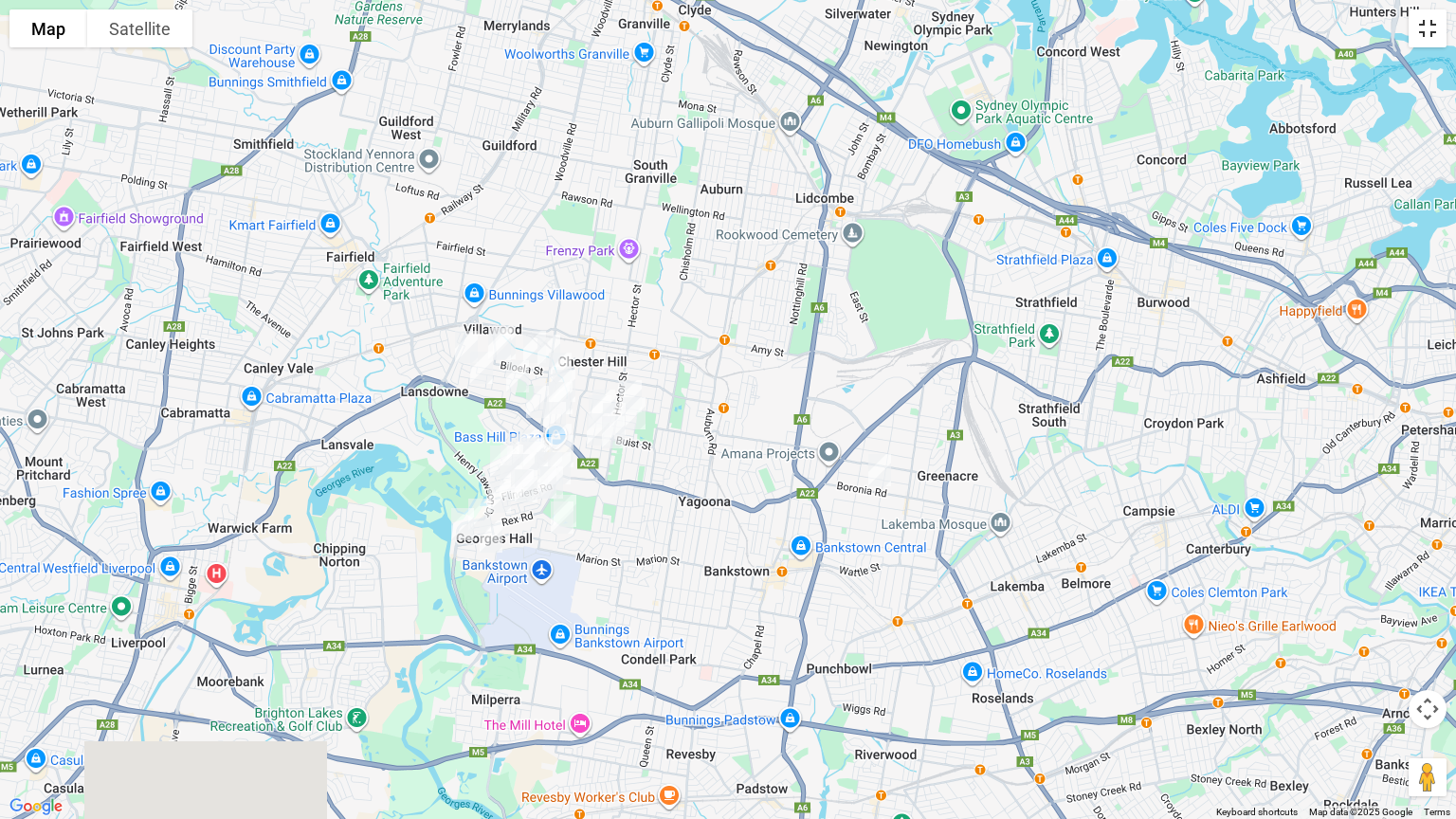 click at bounding box center [1428, 28] 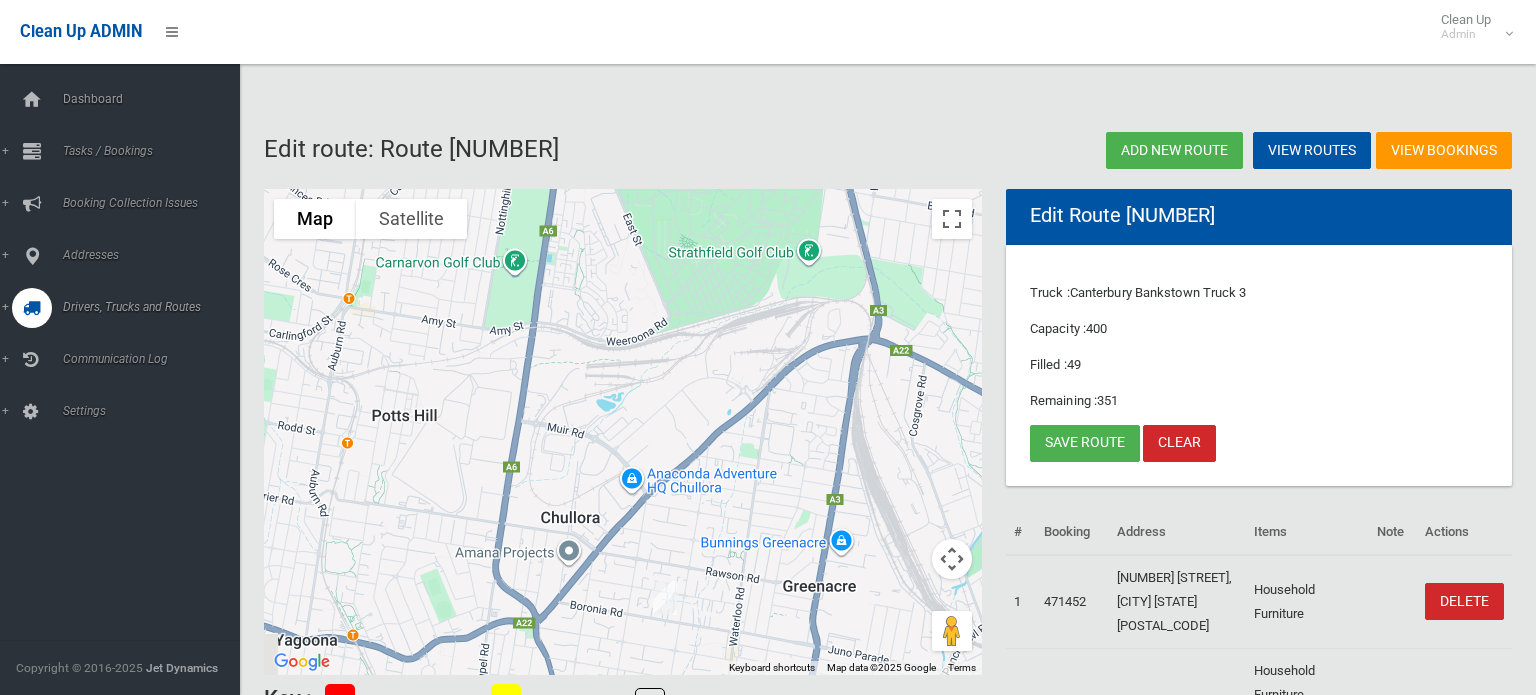 click on "To navigate, press the arrow keys." at bounding box center (623, 432) 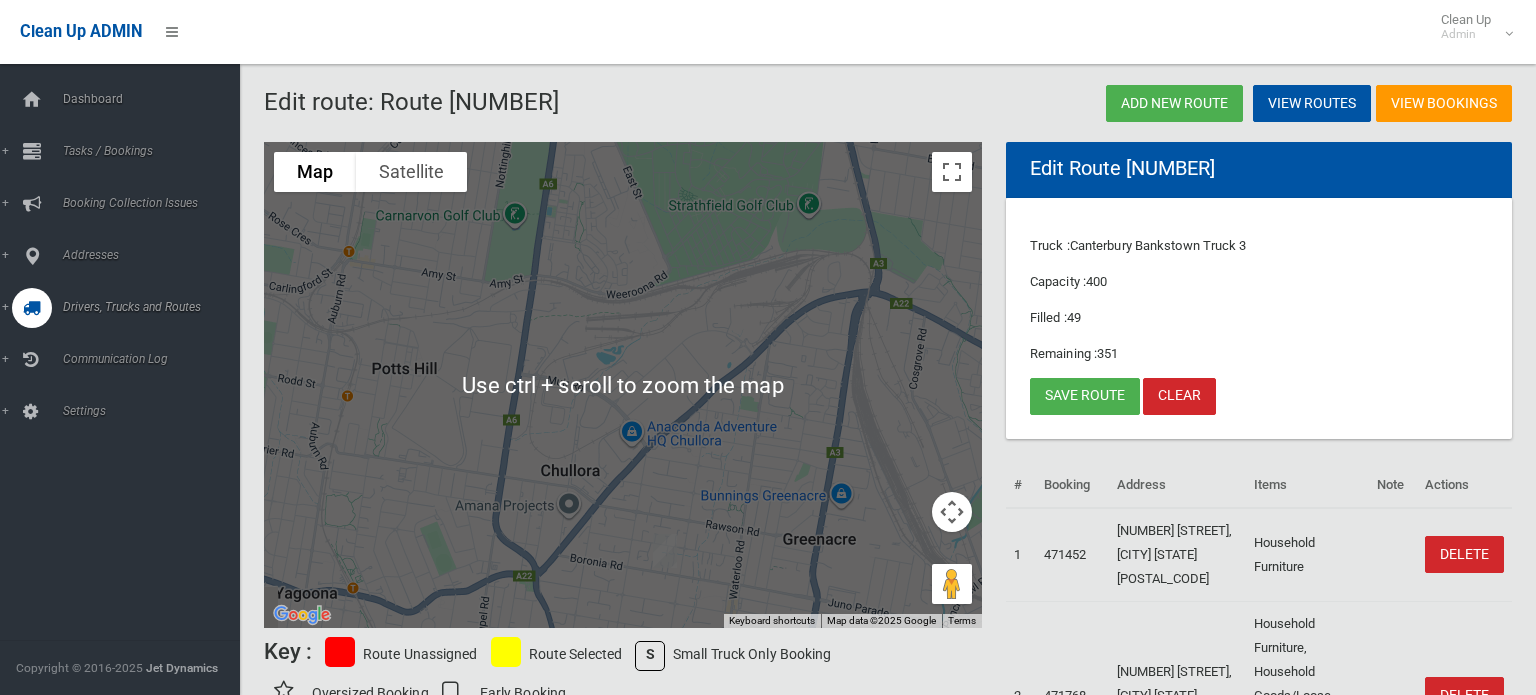 scroll, scrollTop: 49, scrollLeft: 0, axis: vertical 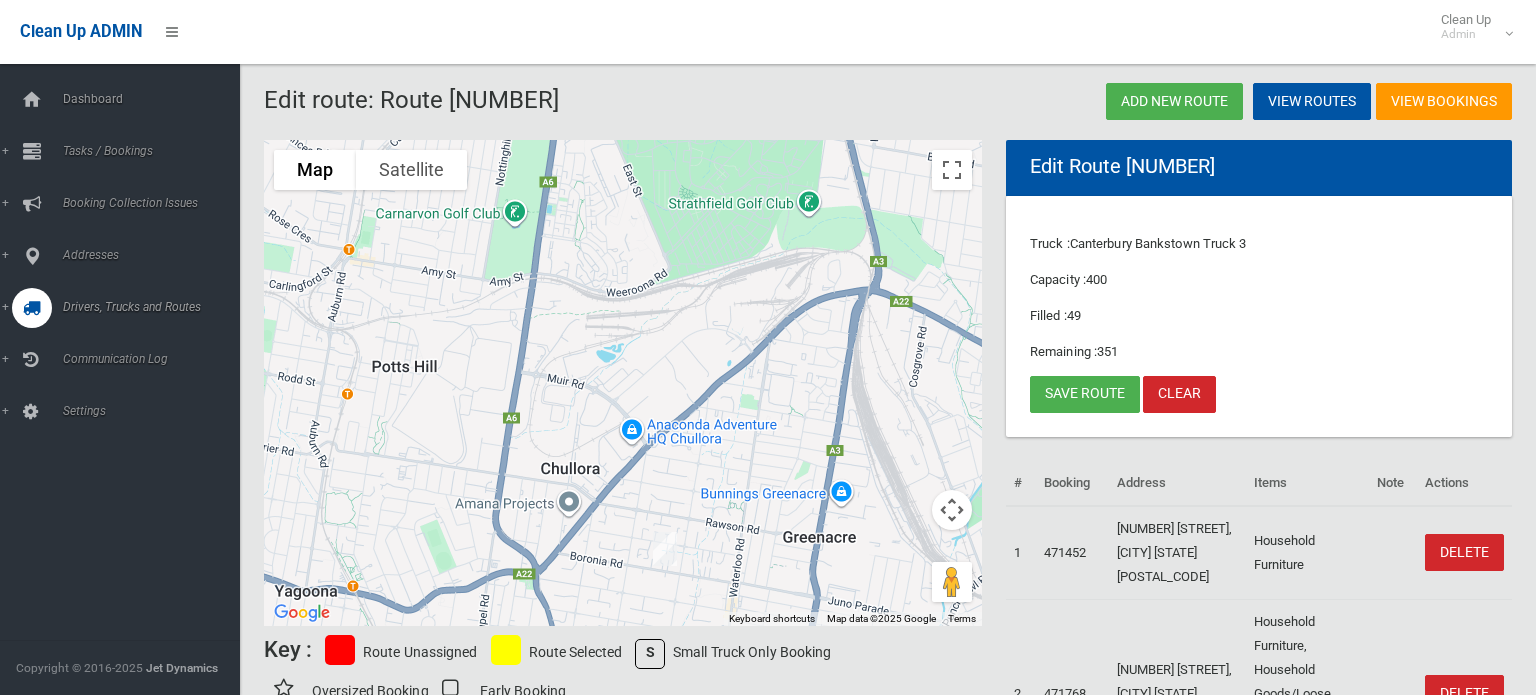 click at bounding box center (665, 549) 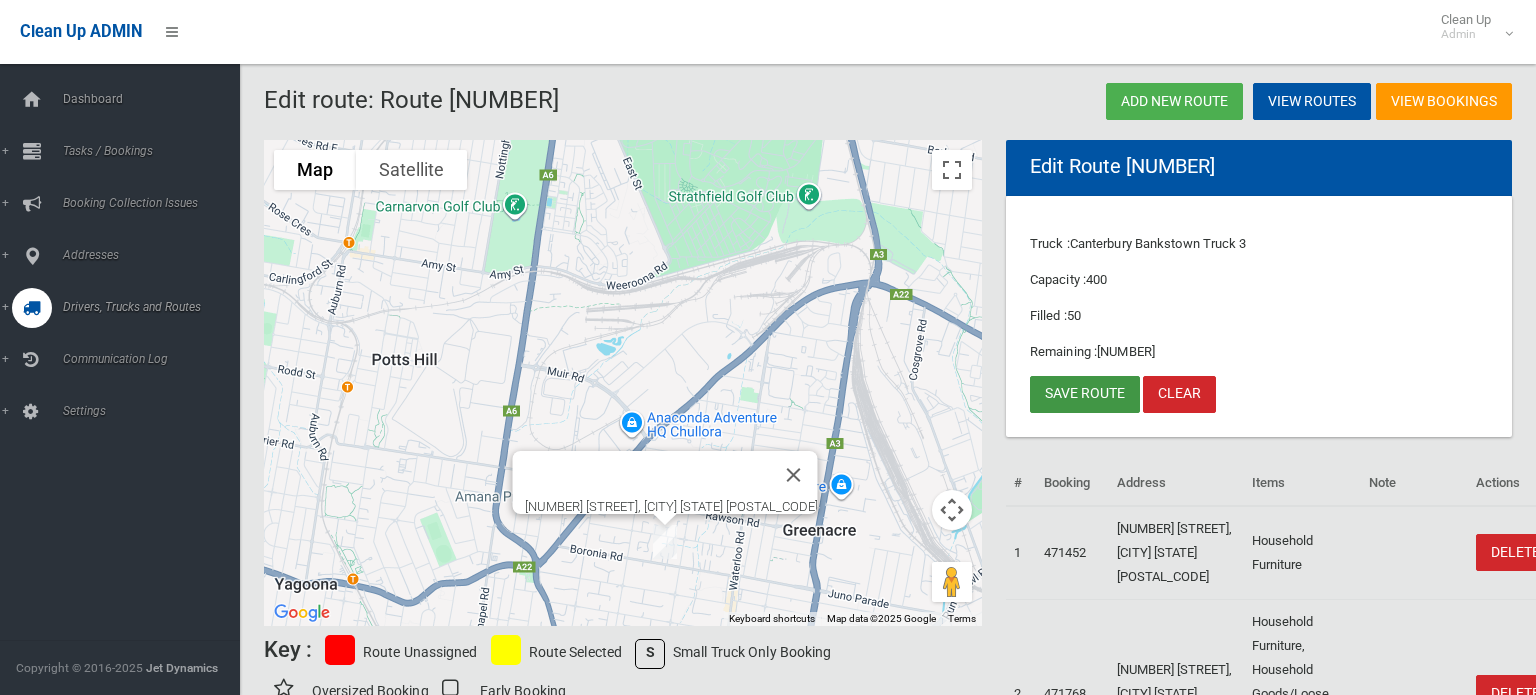 click on "Save route" at bounding box center (1085, 394) 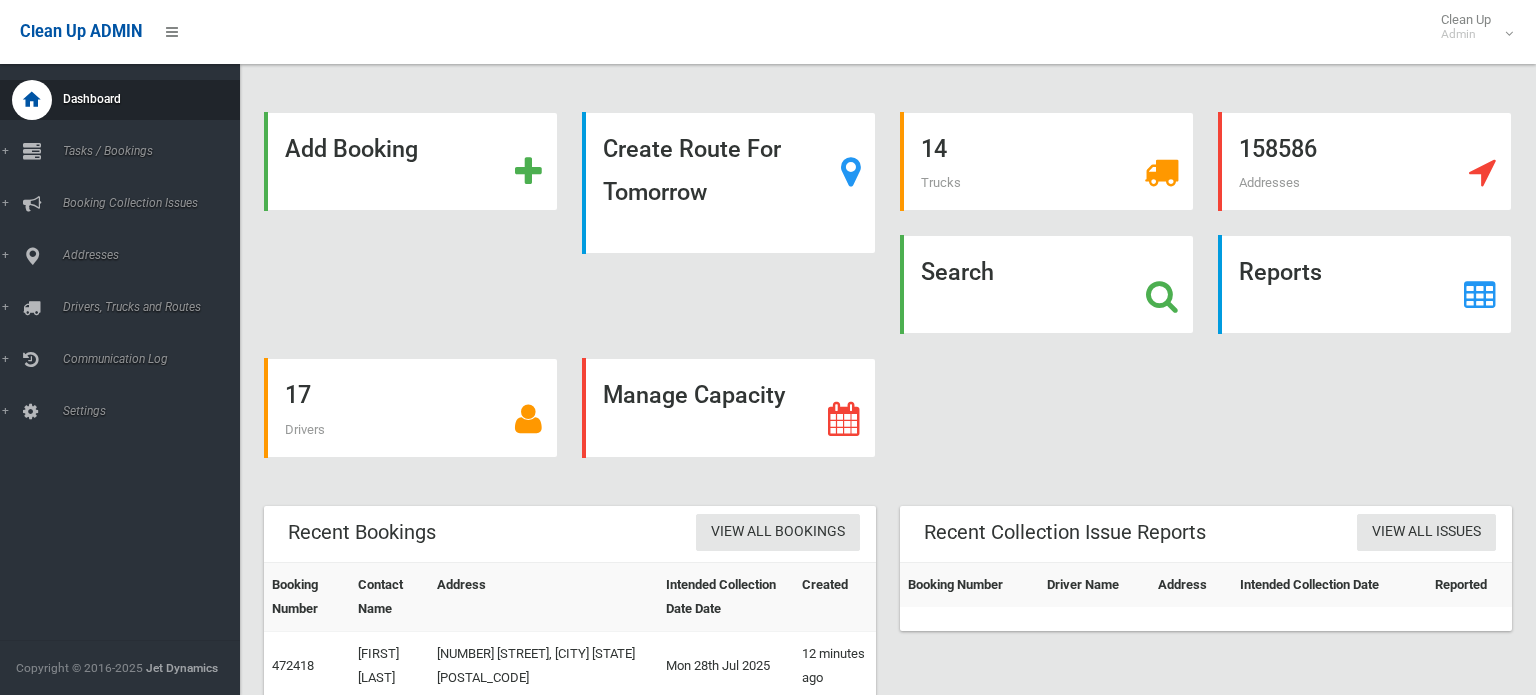 scroll, scrollTop: 0, scrollLeft: 0, axis: both 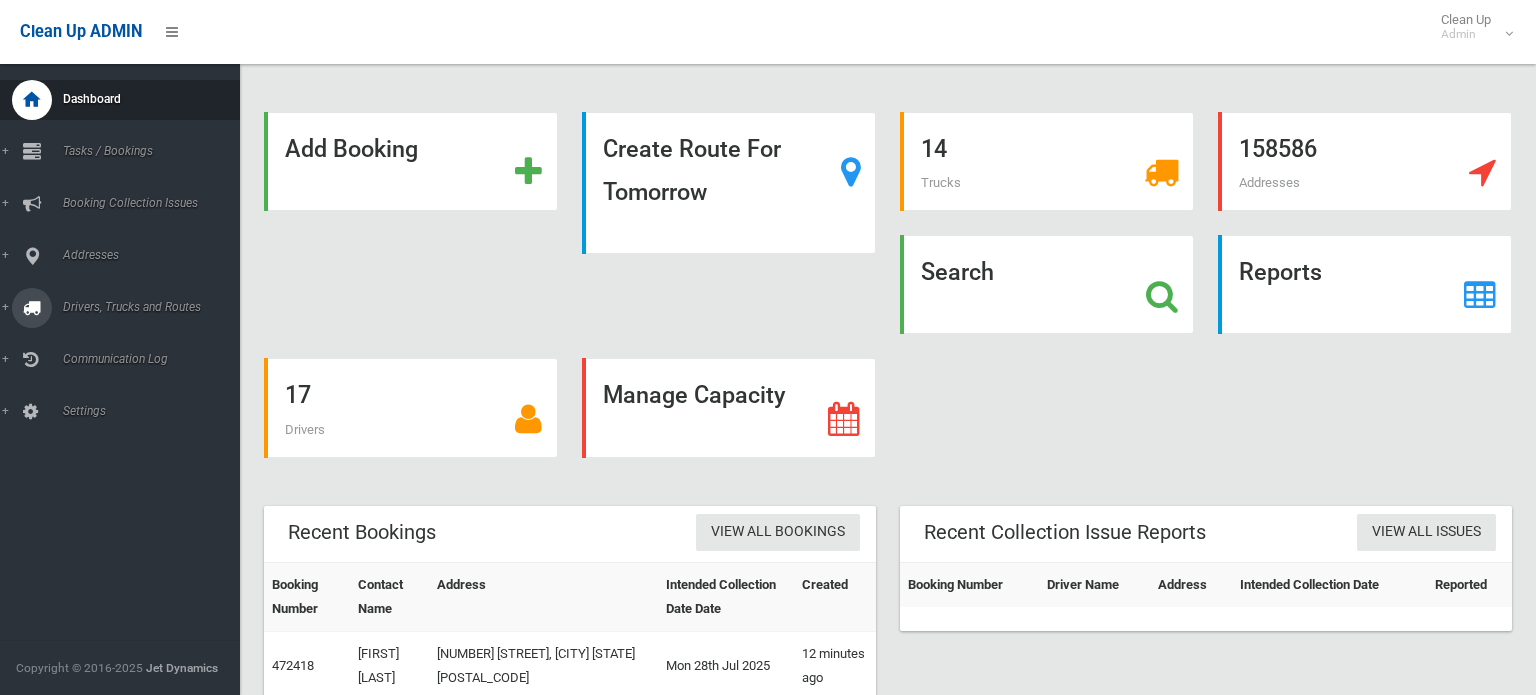 click on "Drivers, Trucks and Routes" at bounding box center [148, 151] 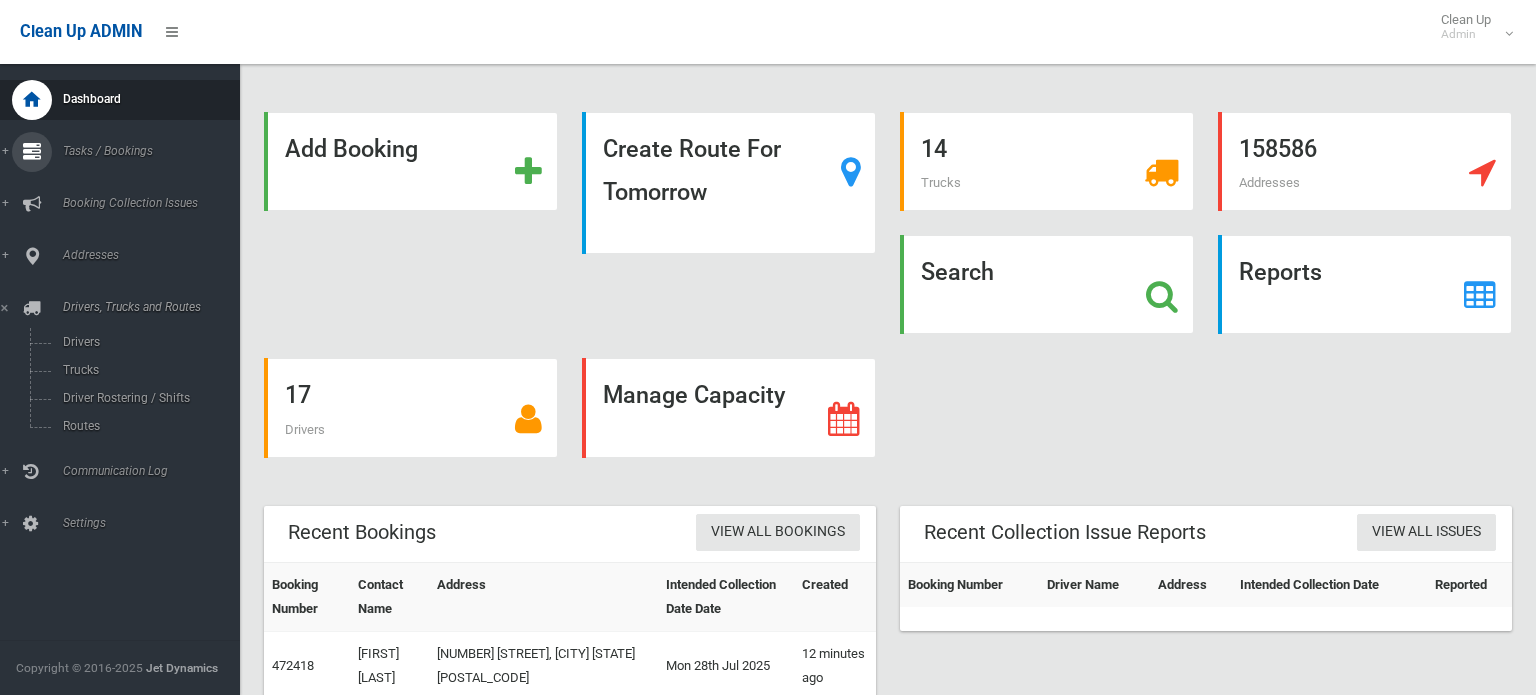 click on "Tasks / Bookings" at bounding box center [148, 151] 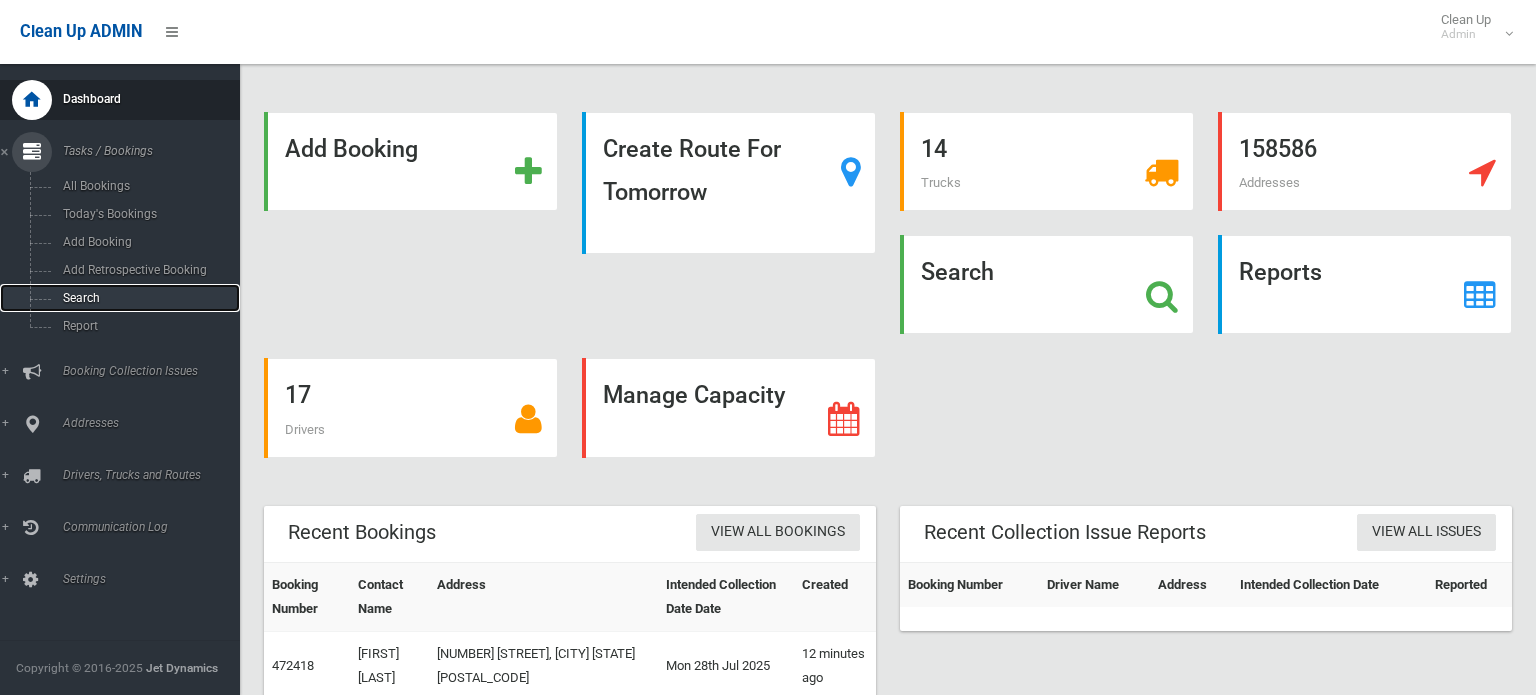 click on "Search" at bounding box center [140, 298] 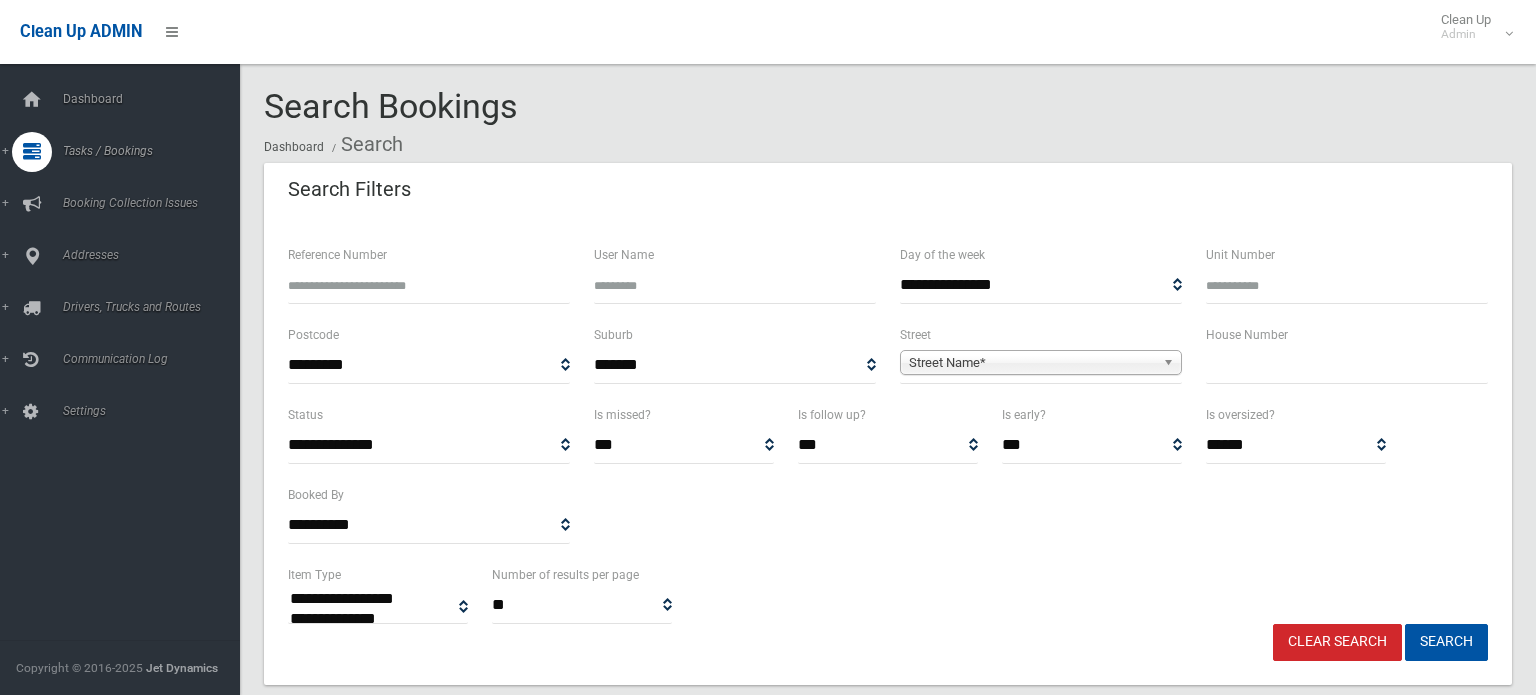 scroll, scrollTop: 0, scrollLeft: 0, axis: both 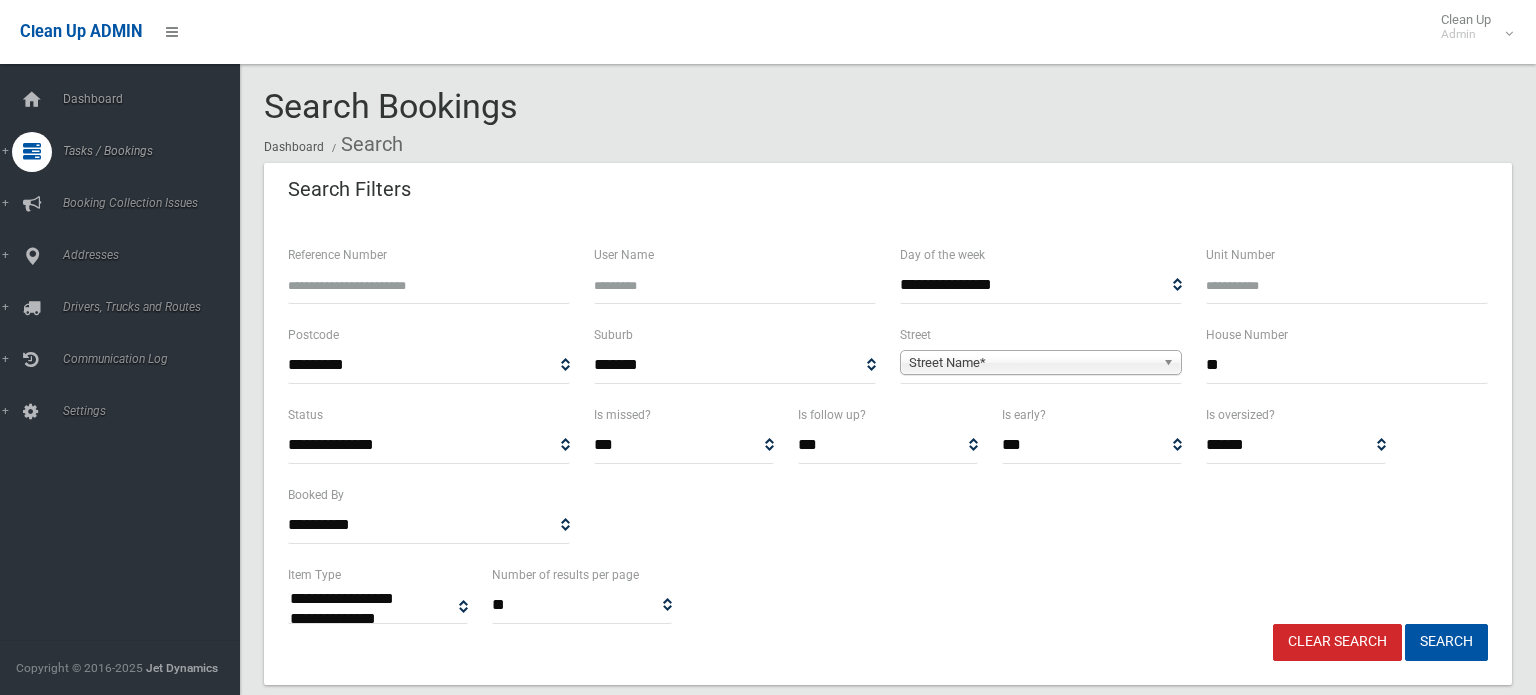 type on "**" 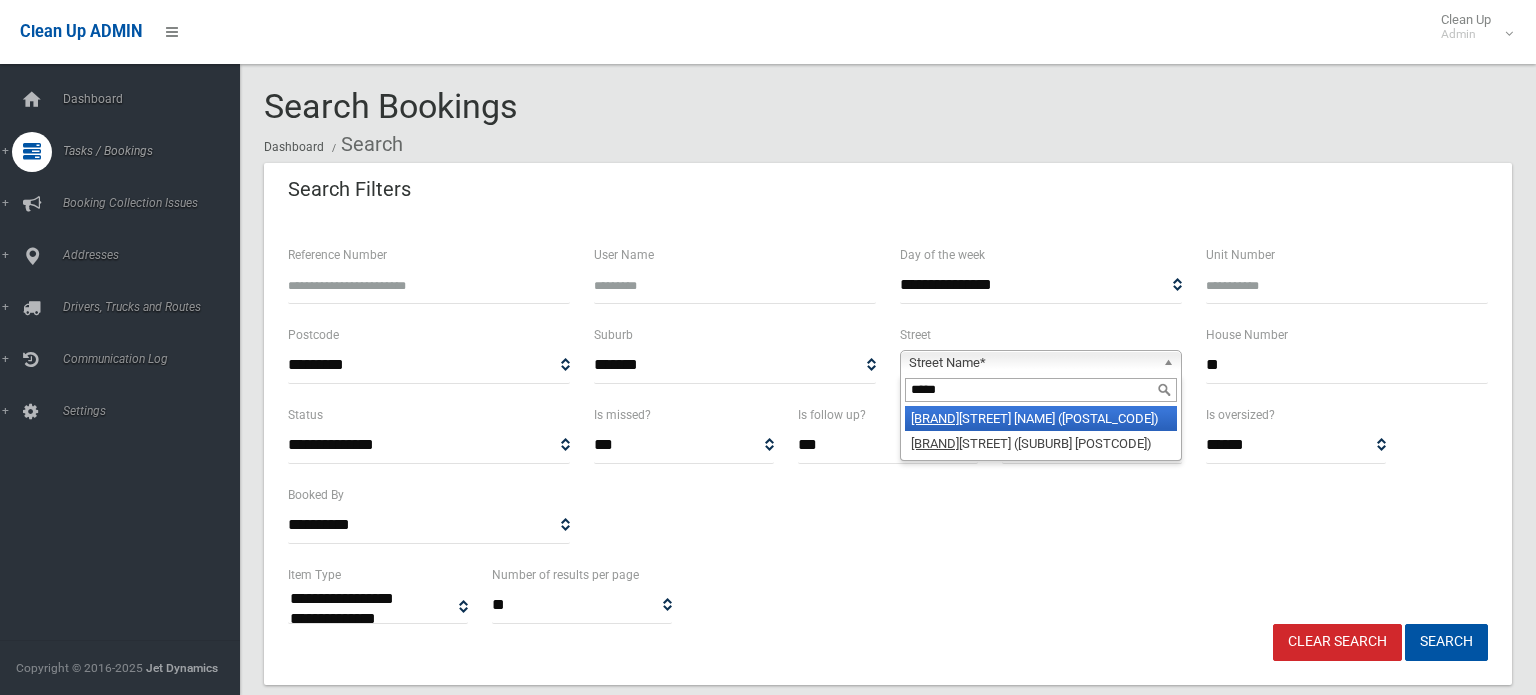 type on "*****" 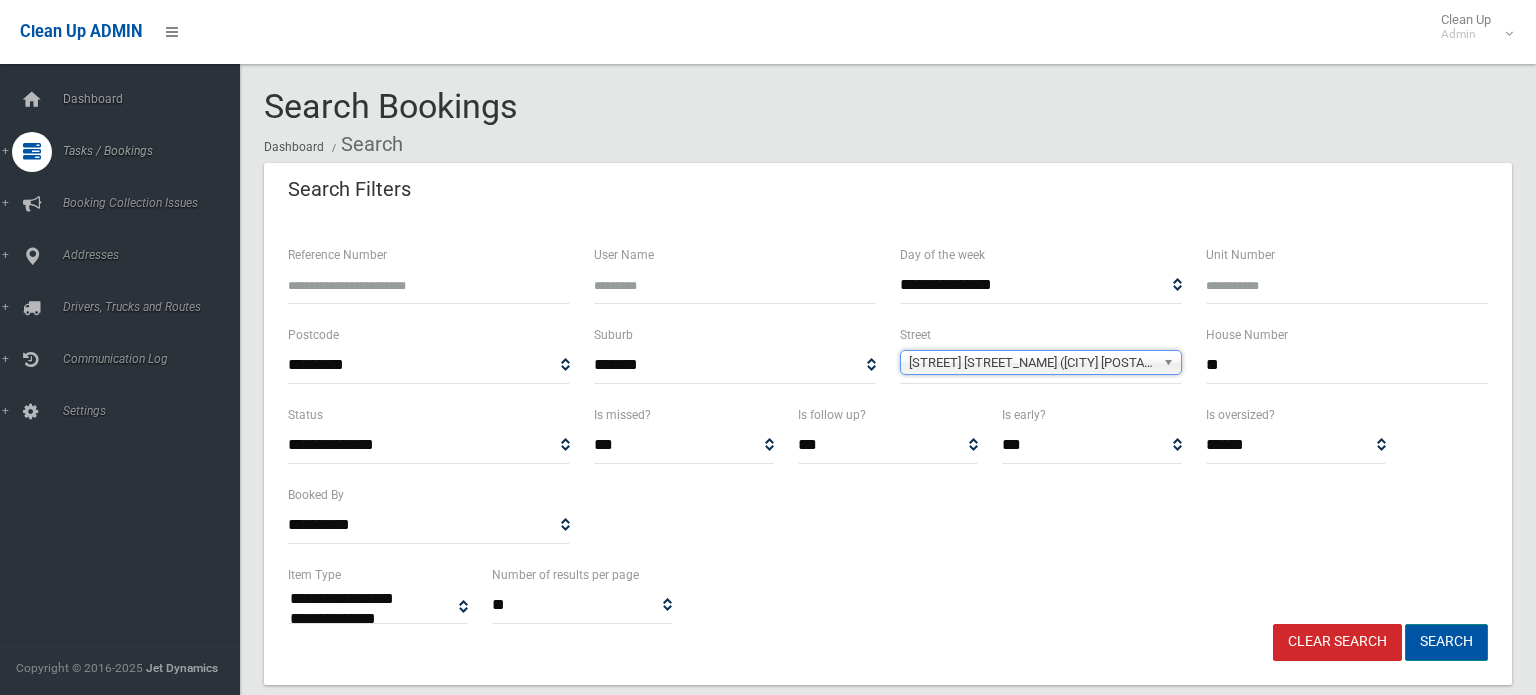 click on "Search" at bounding box center (1446, 642) 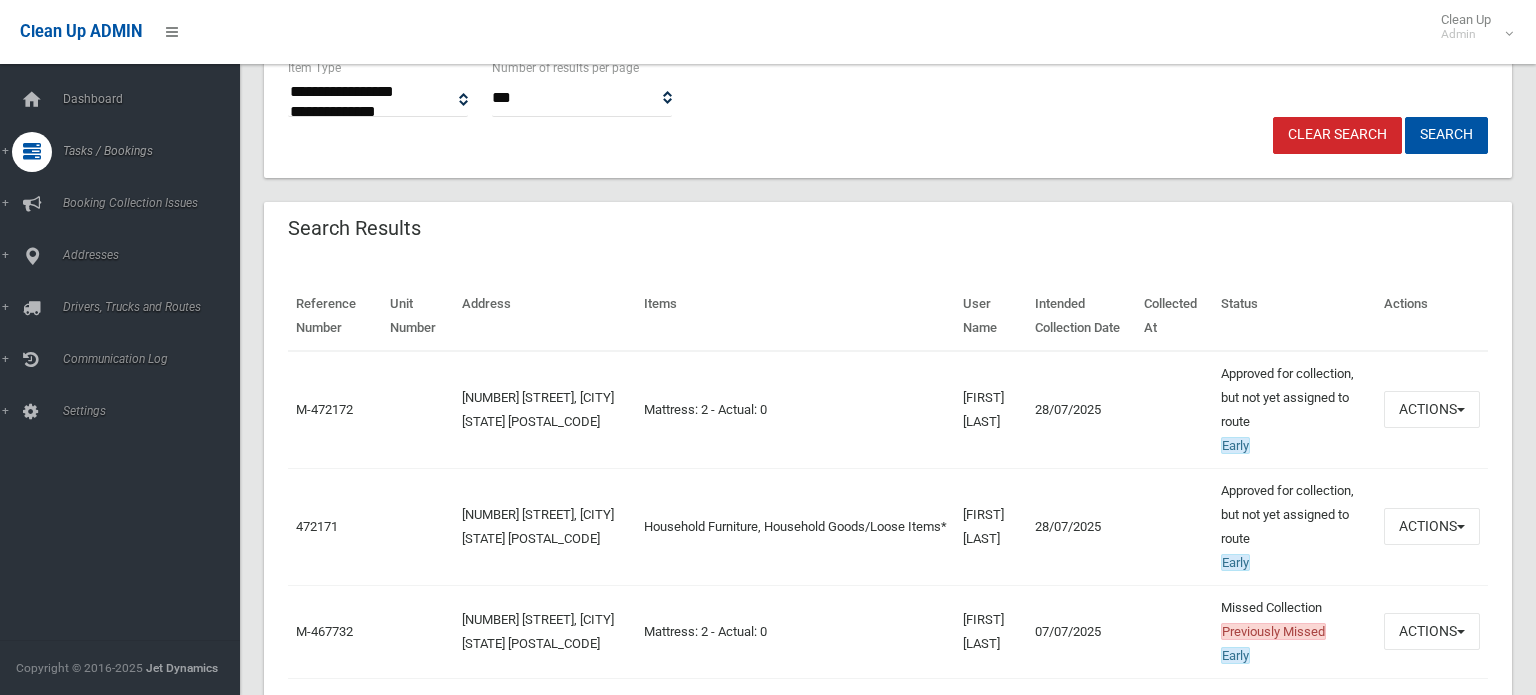 scroll, scrollTop: 508, scrollLeft: 0, axis: vertical 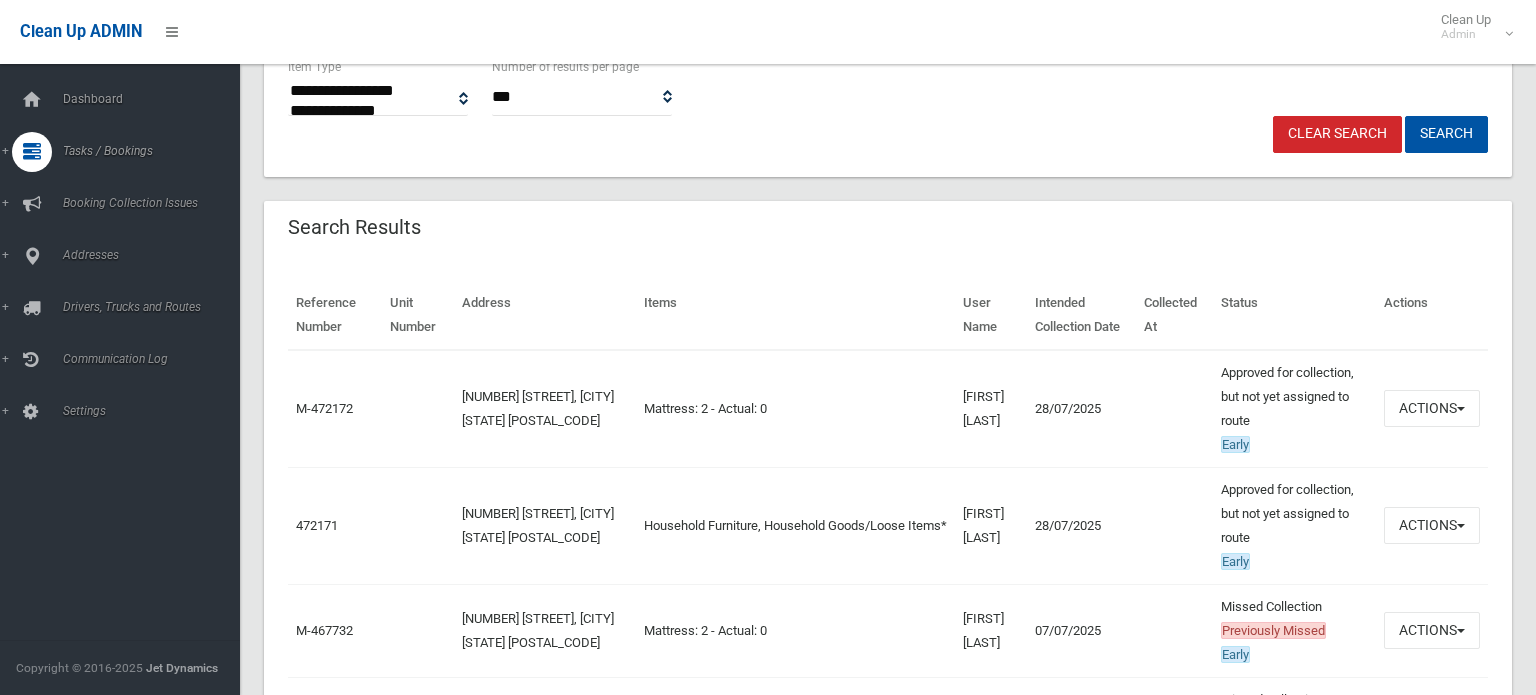 click on "28/07/2025" at bounding box center [1081, 409] 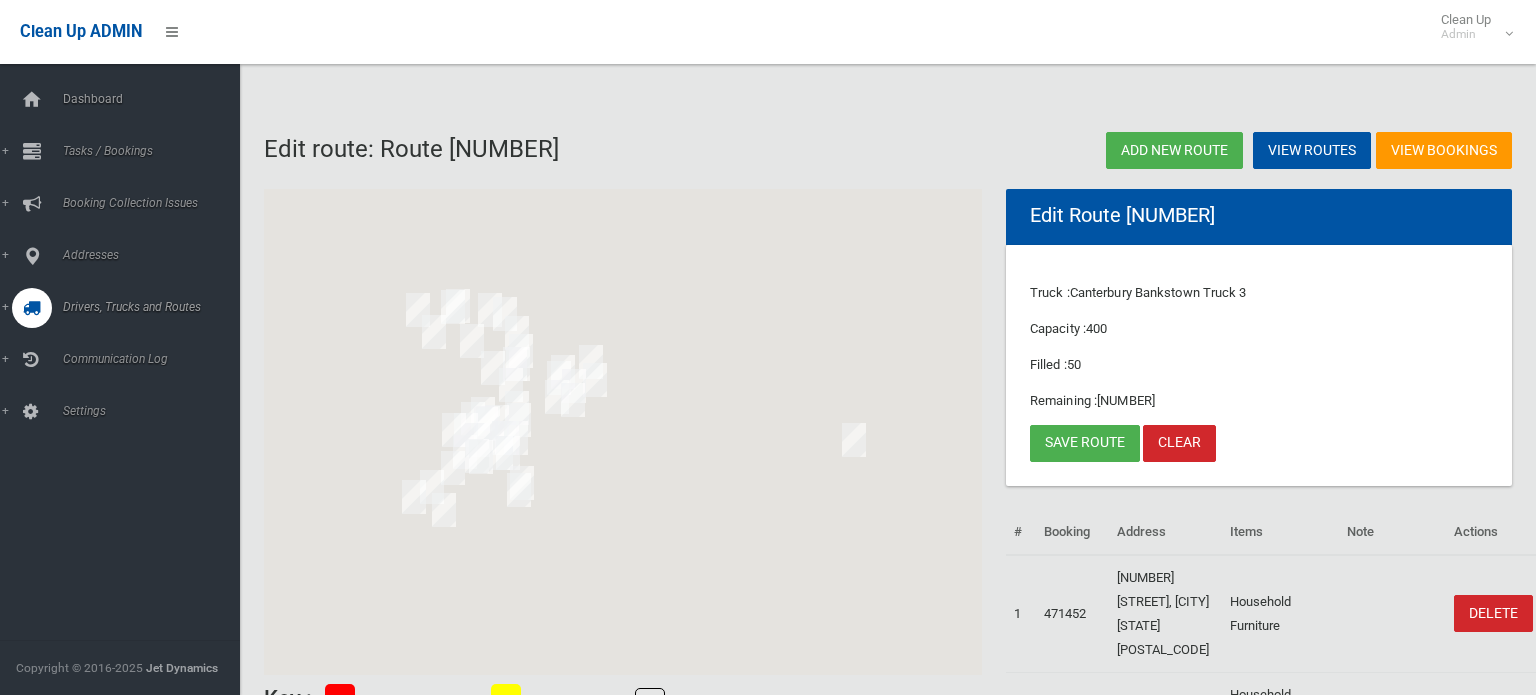 scroll, scrollTop: 49, scrollLeft: 0, axis: vertical 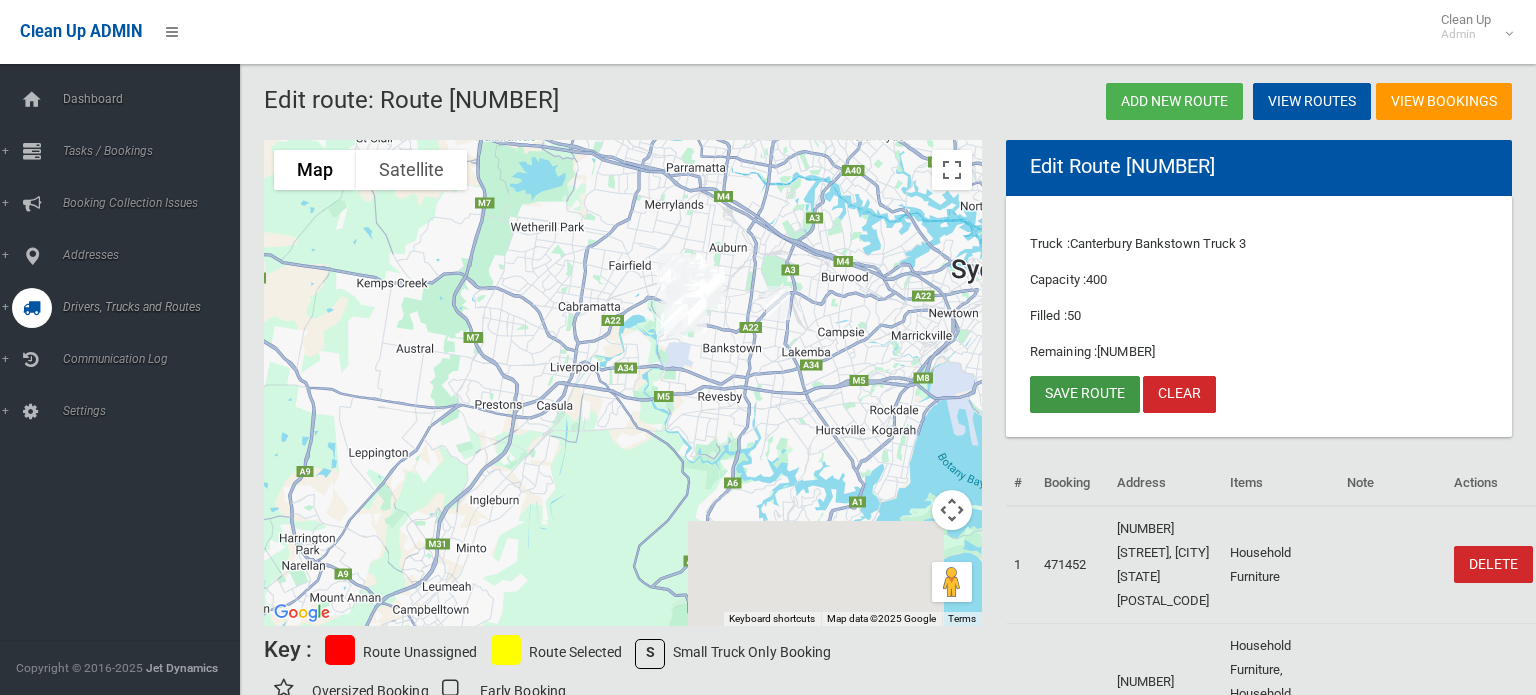 click on "Save route" at bounding box center (1085, 394) 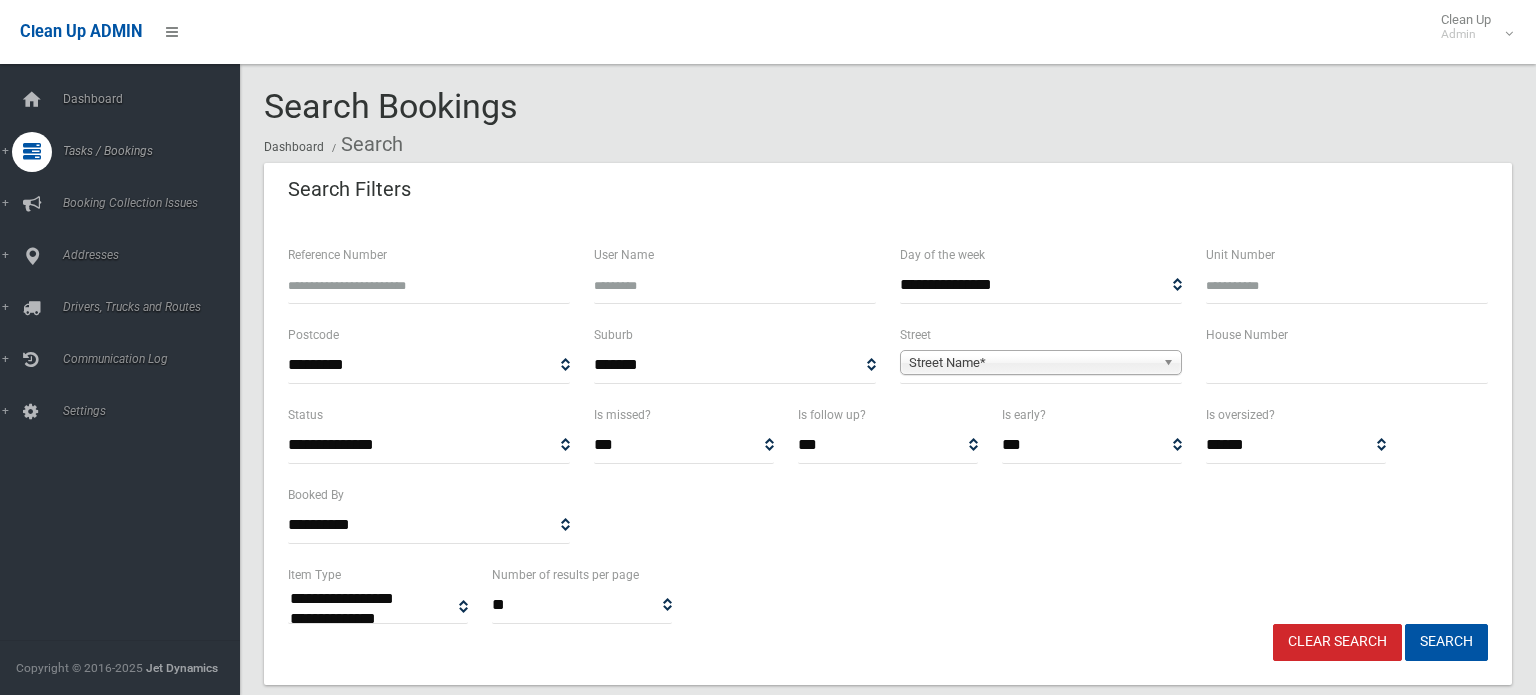 scroll, scrollTop: 0, scrollLeft: 0, axis: both 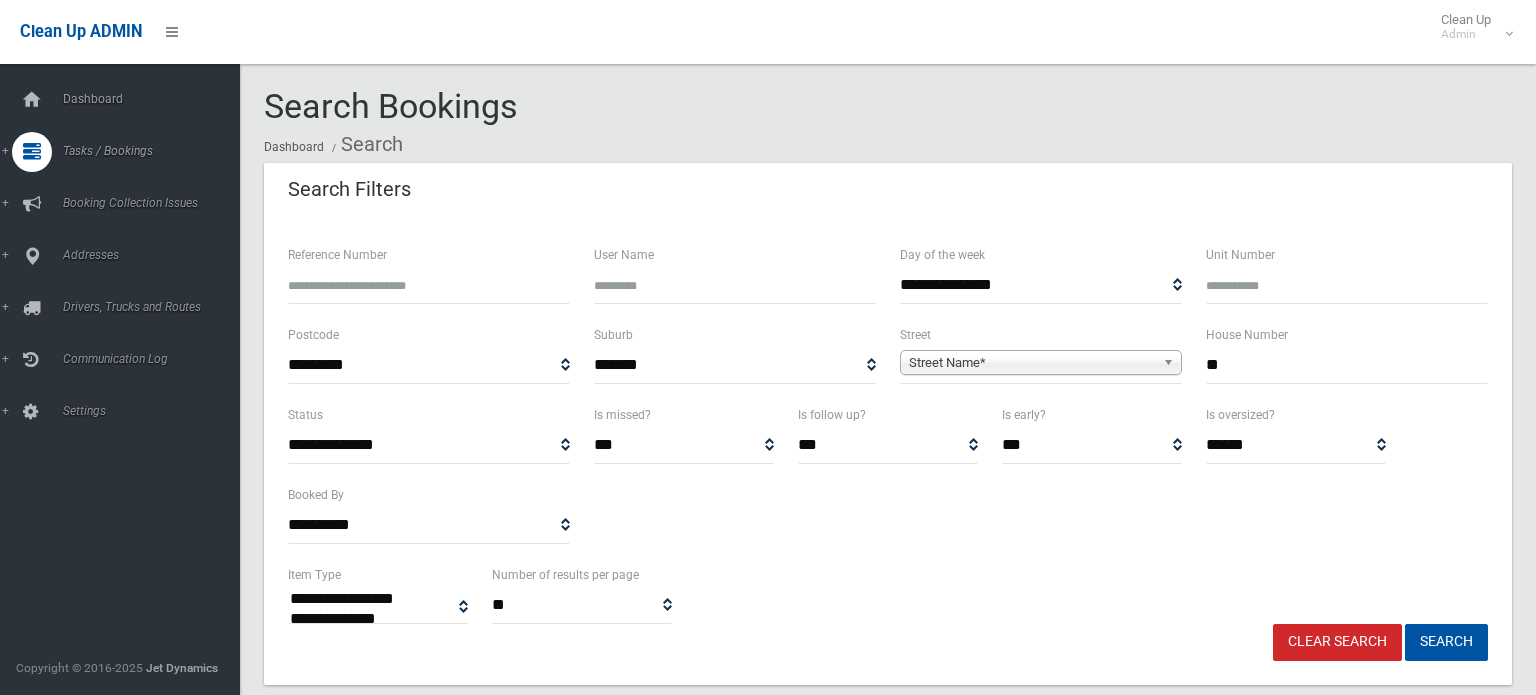 type on "**" 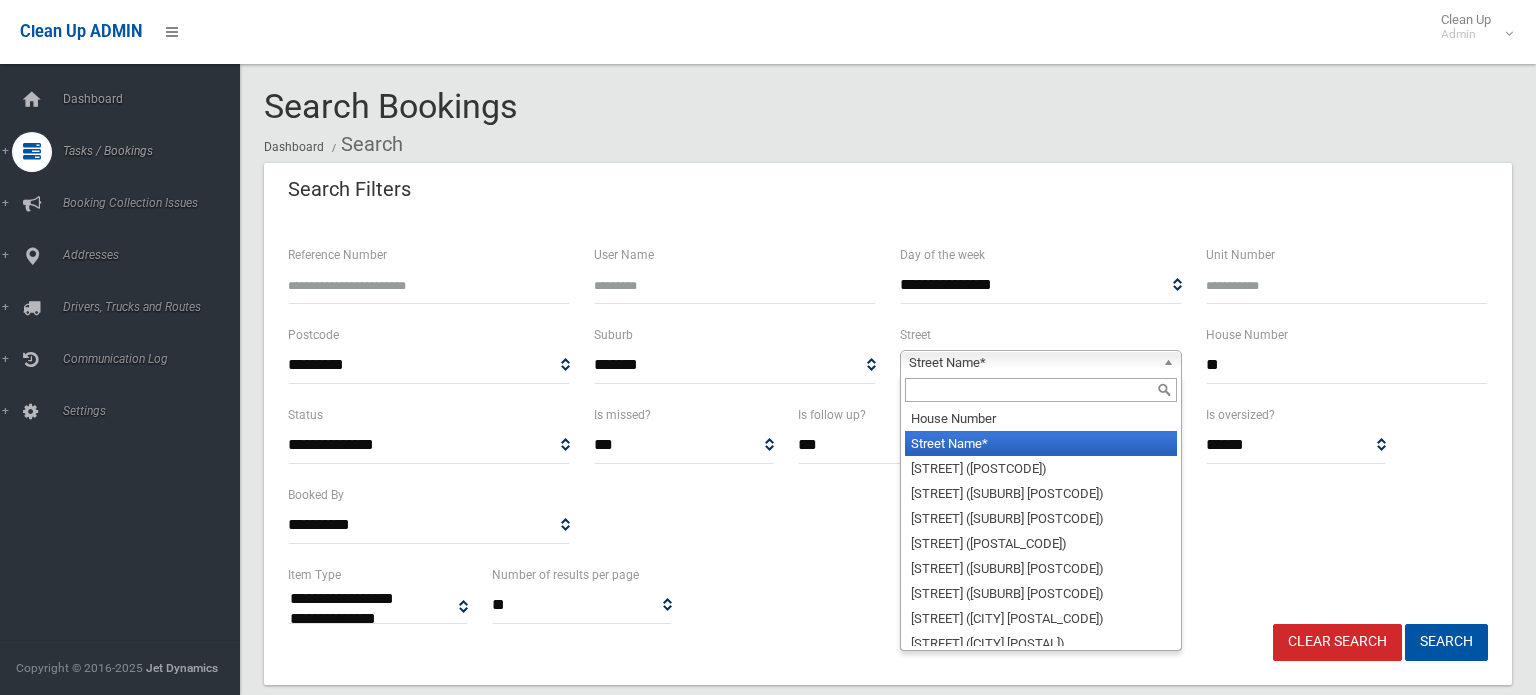click on "Street Name*" at bounding box center (1032, 363) 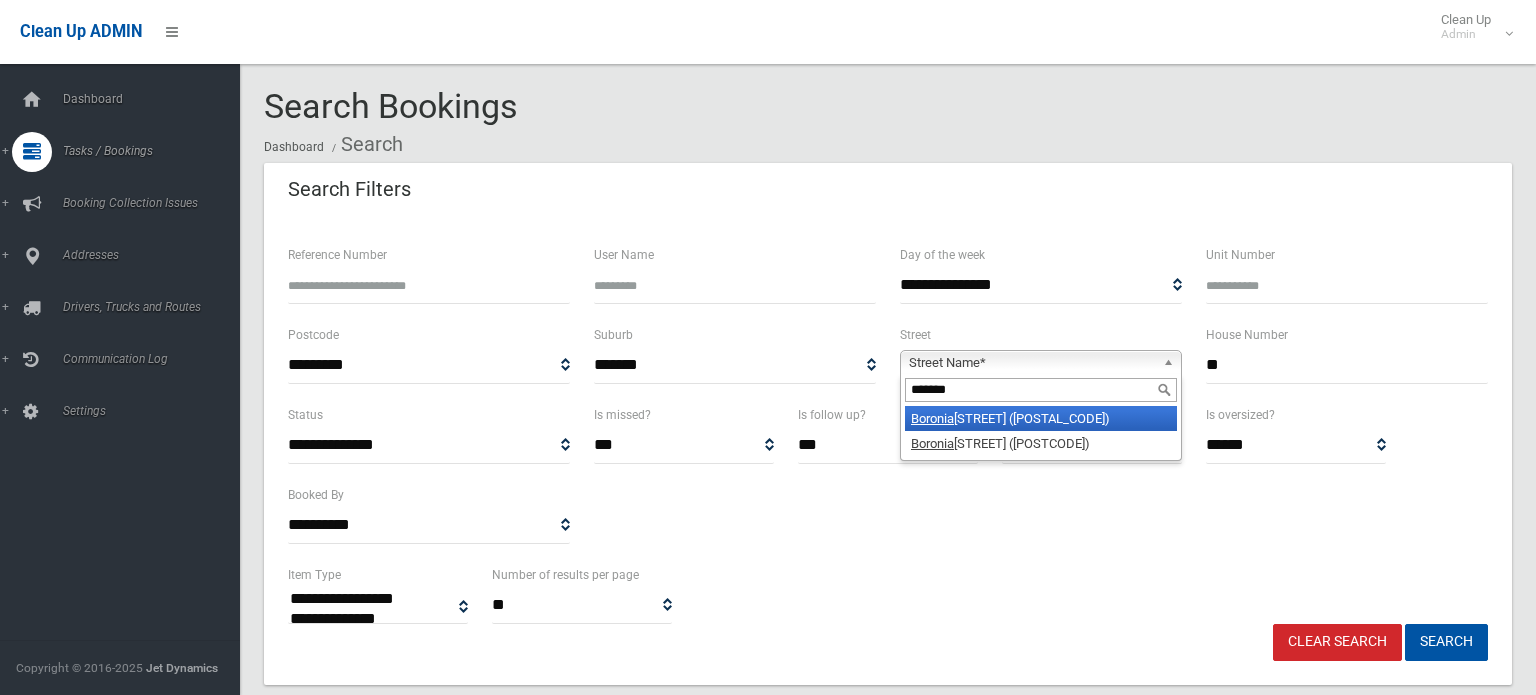 type on "*******" 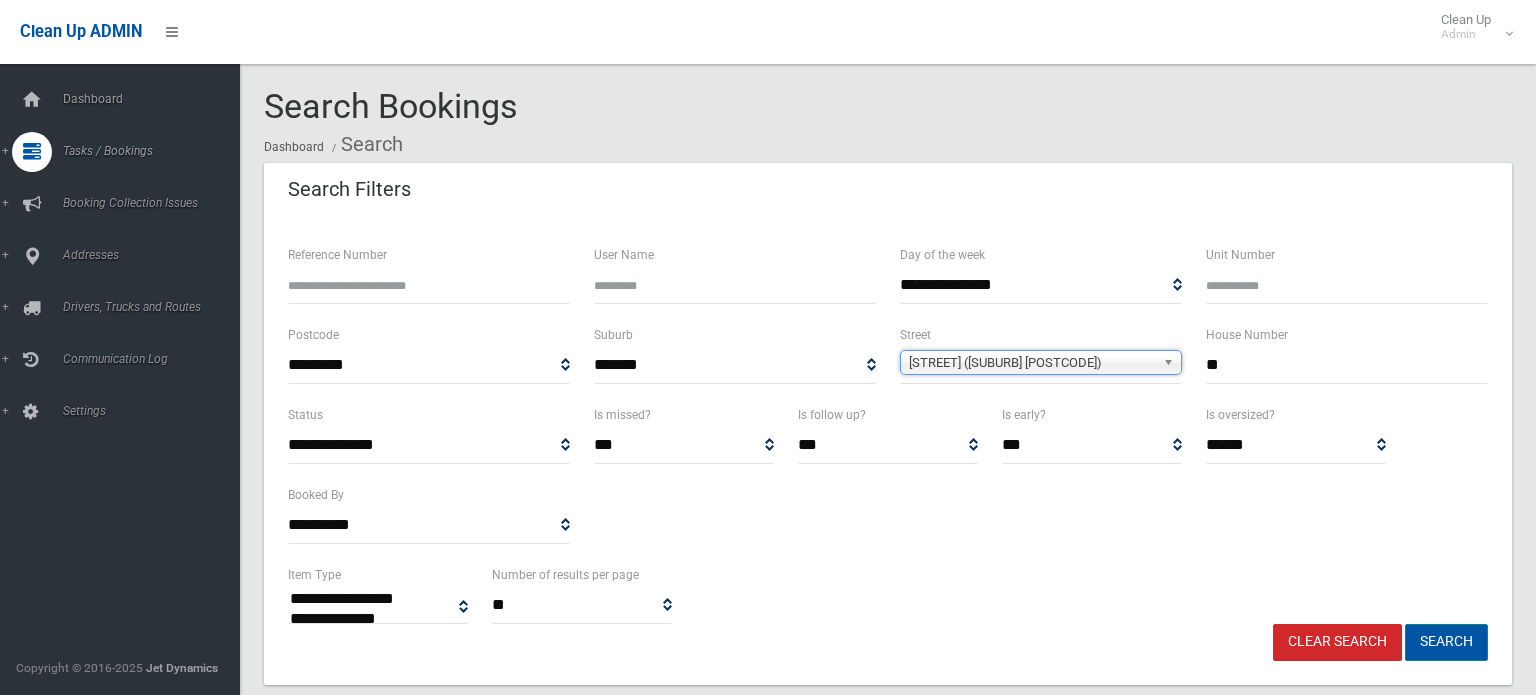 click on "Search" at bounding box center (1446, 642) 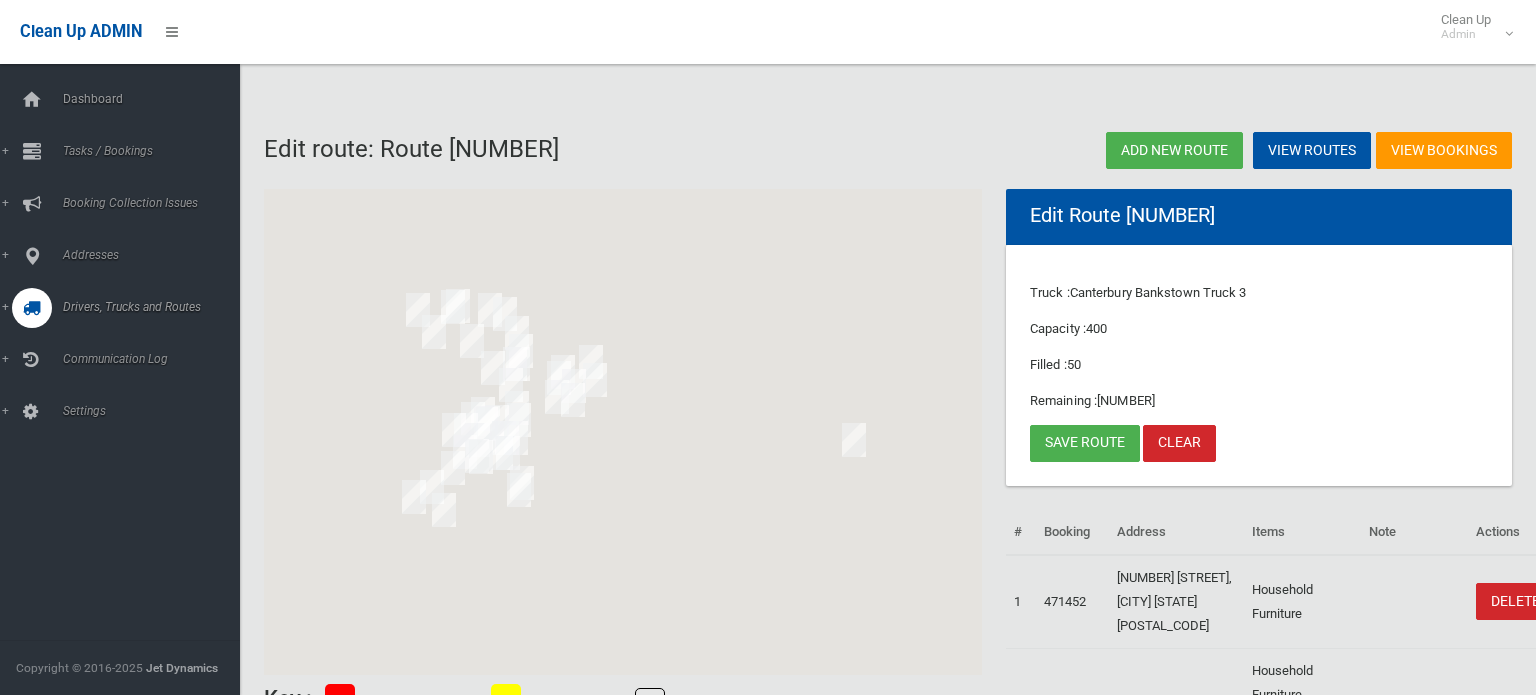 scroll, scrollTop: 49, scrollLeft: 0, axis: vertical 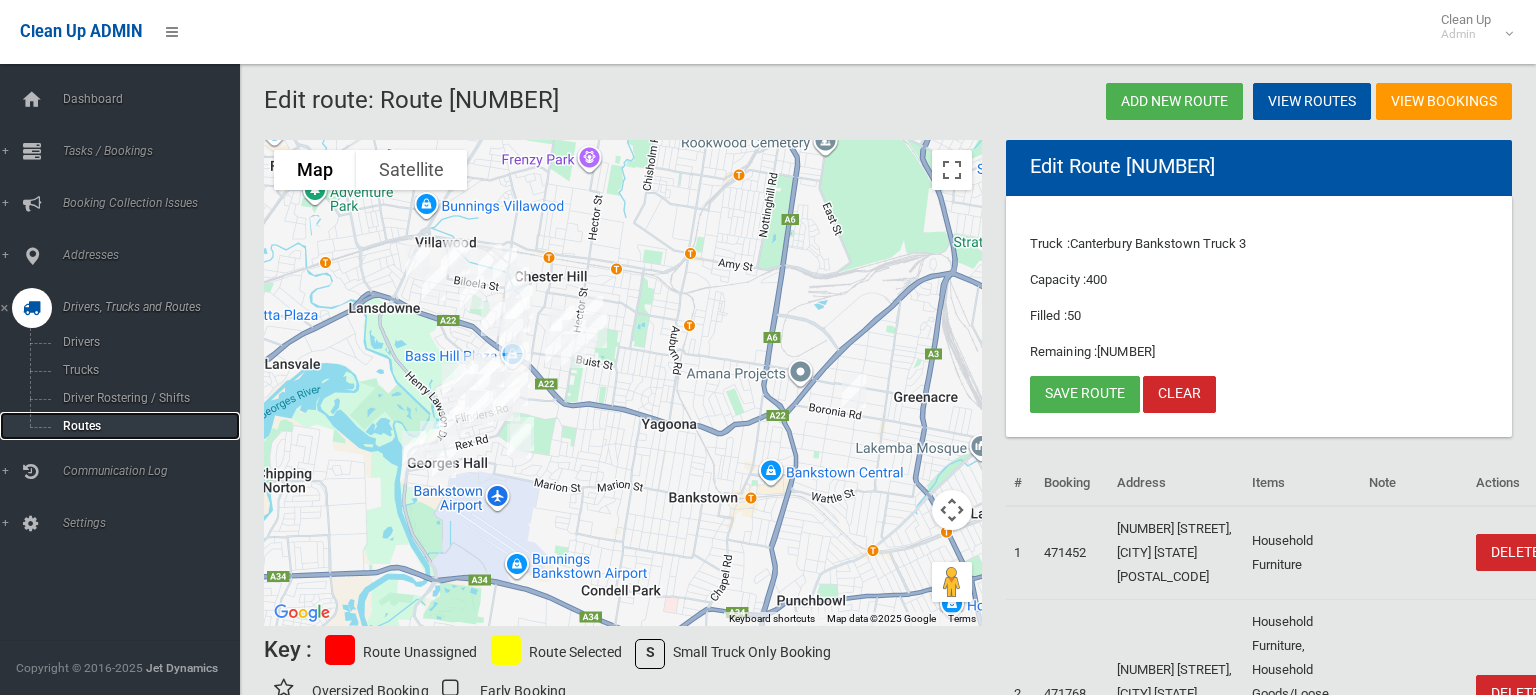 click on "Routes" at bounding box center [120, 426] 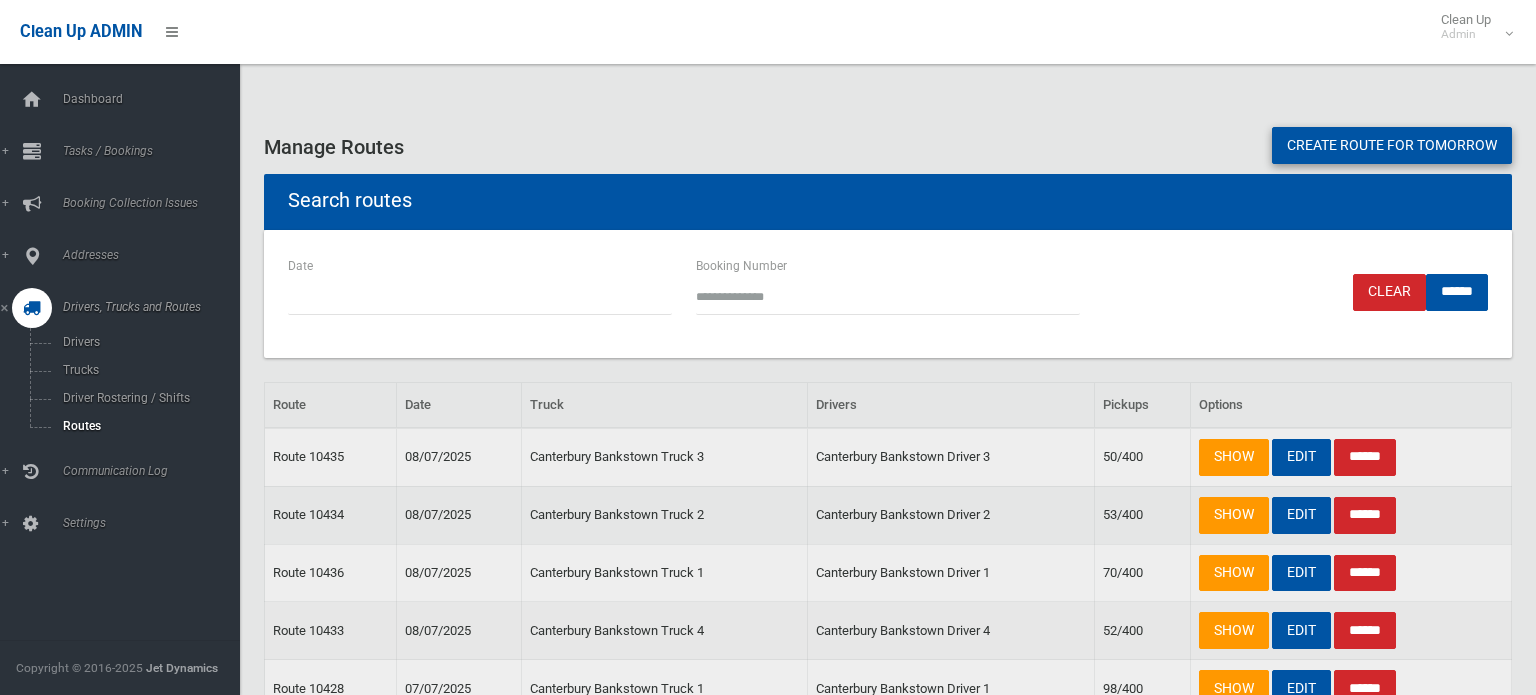 scroll, scrollTop: 0, scrollLeft: 0, axis: both 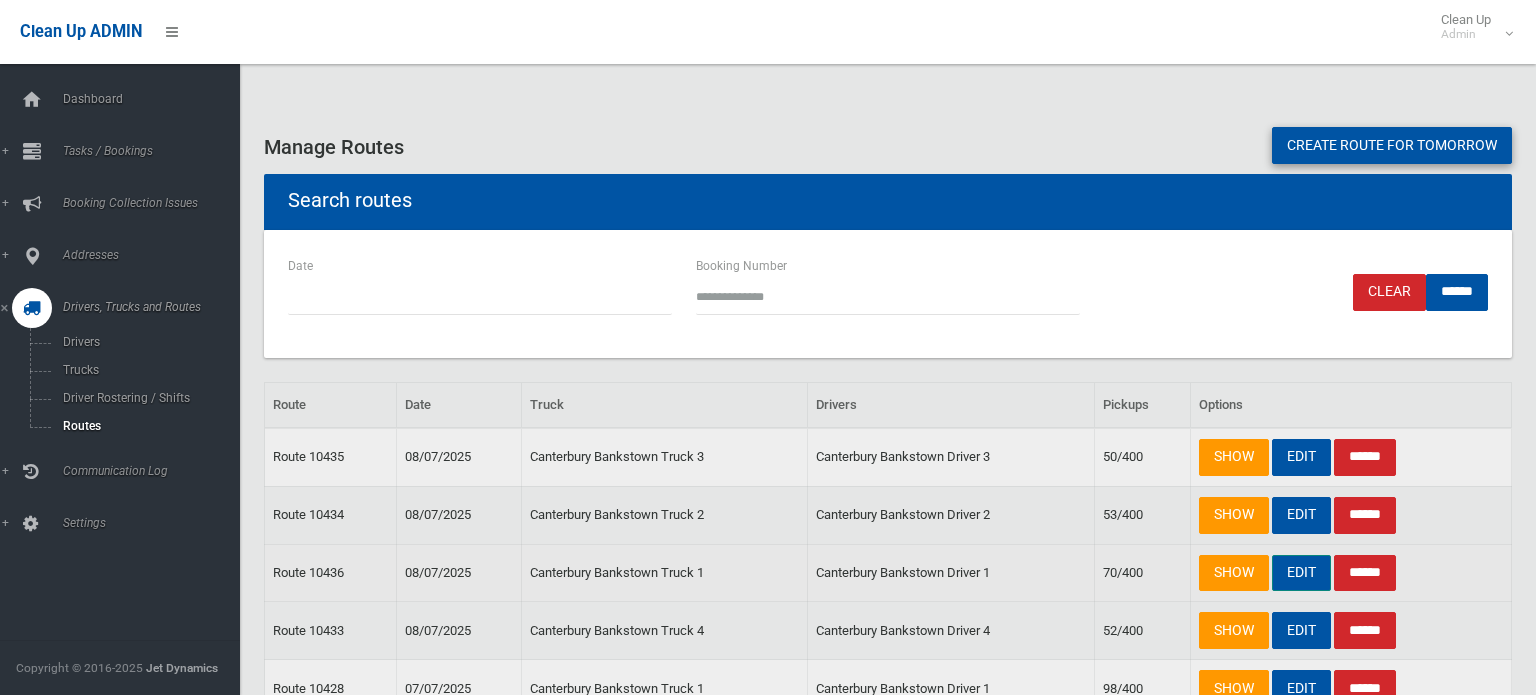 click on "EDIT" at bounding box center [1301, 573] 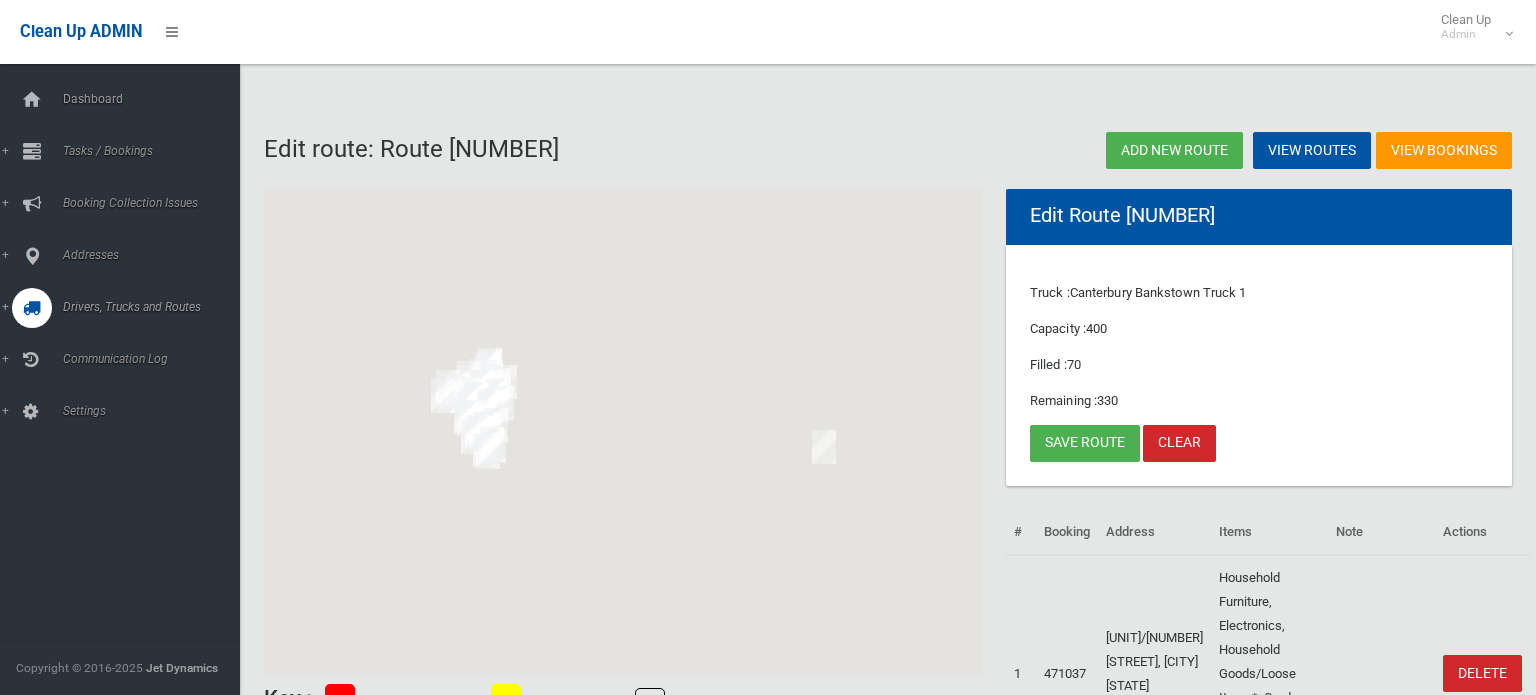 scroll, scrollTop: 0, scrollLeft: 0, axis: both 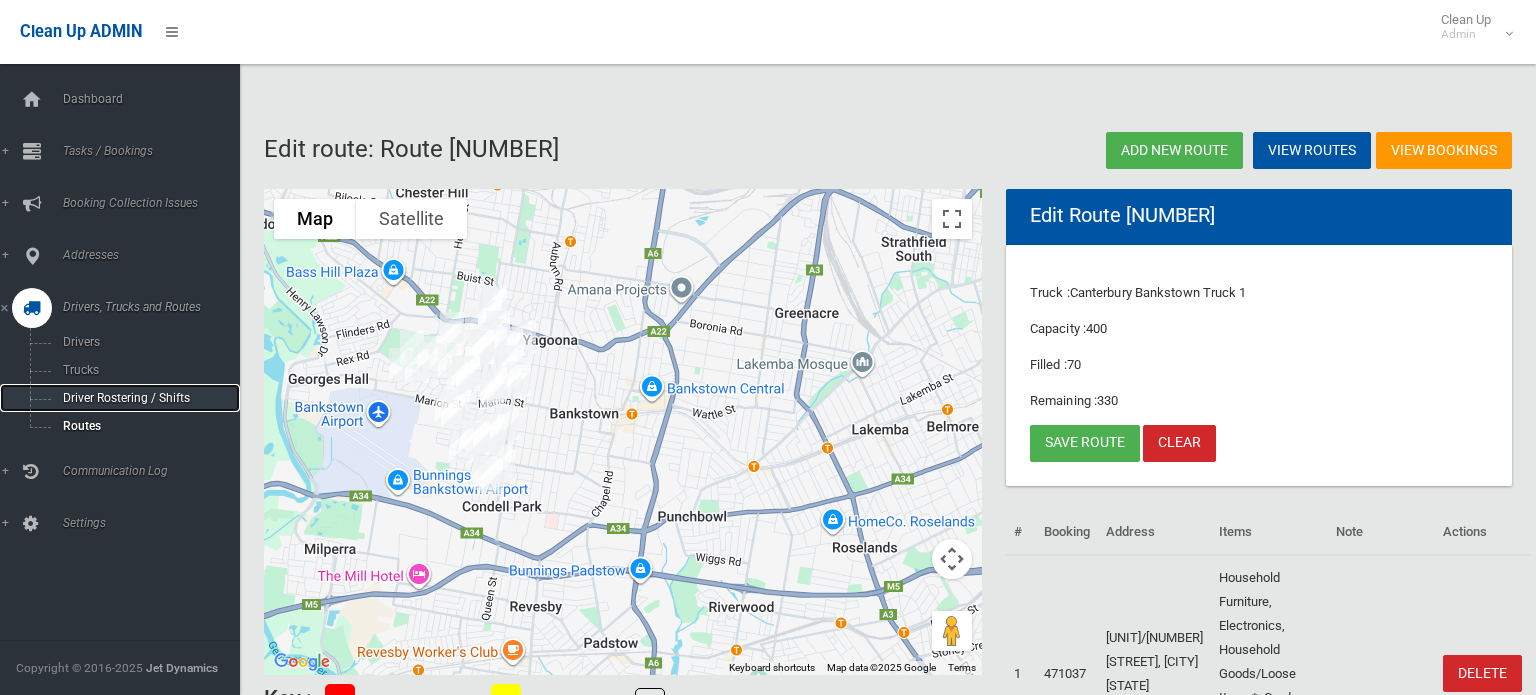click on "Driver Rostering / Shifts" at bounding box center (140, 398) 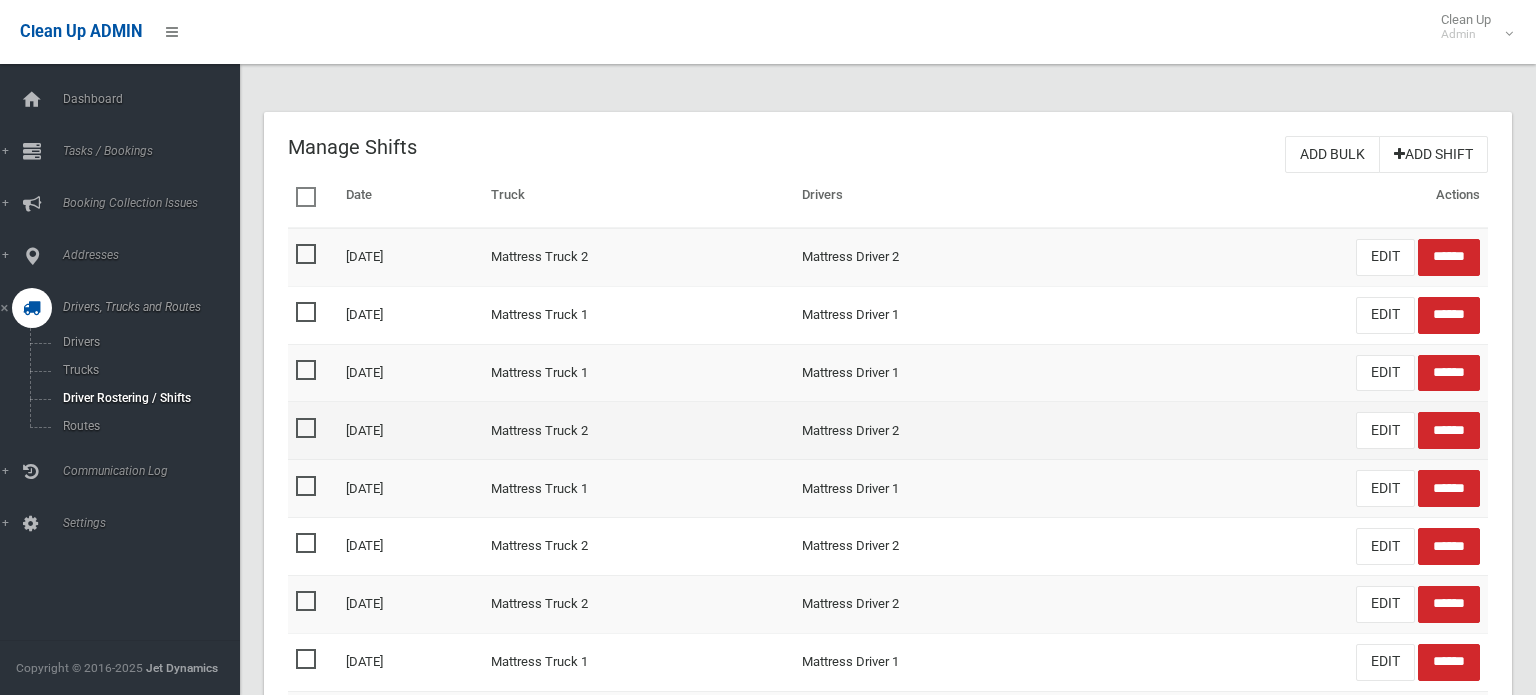 scroll, scrollTop: 0, scrollLeft: 0, axis: both 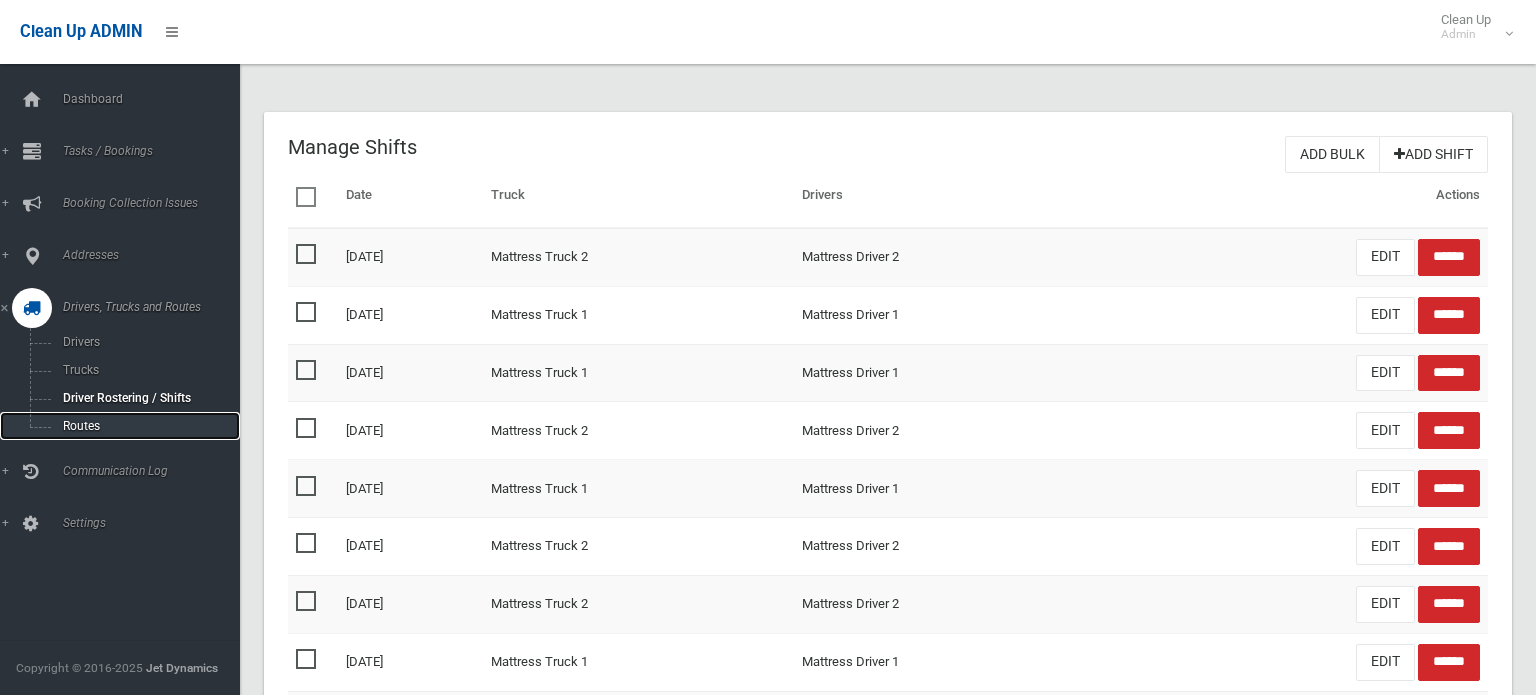 click on "Routes" at bounding box center (140, 426) 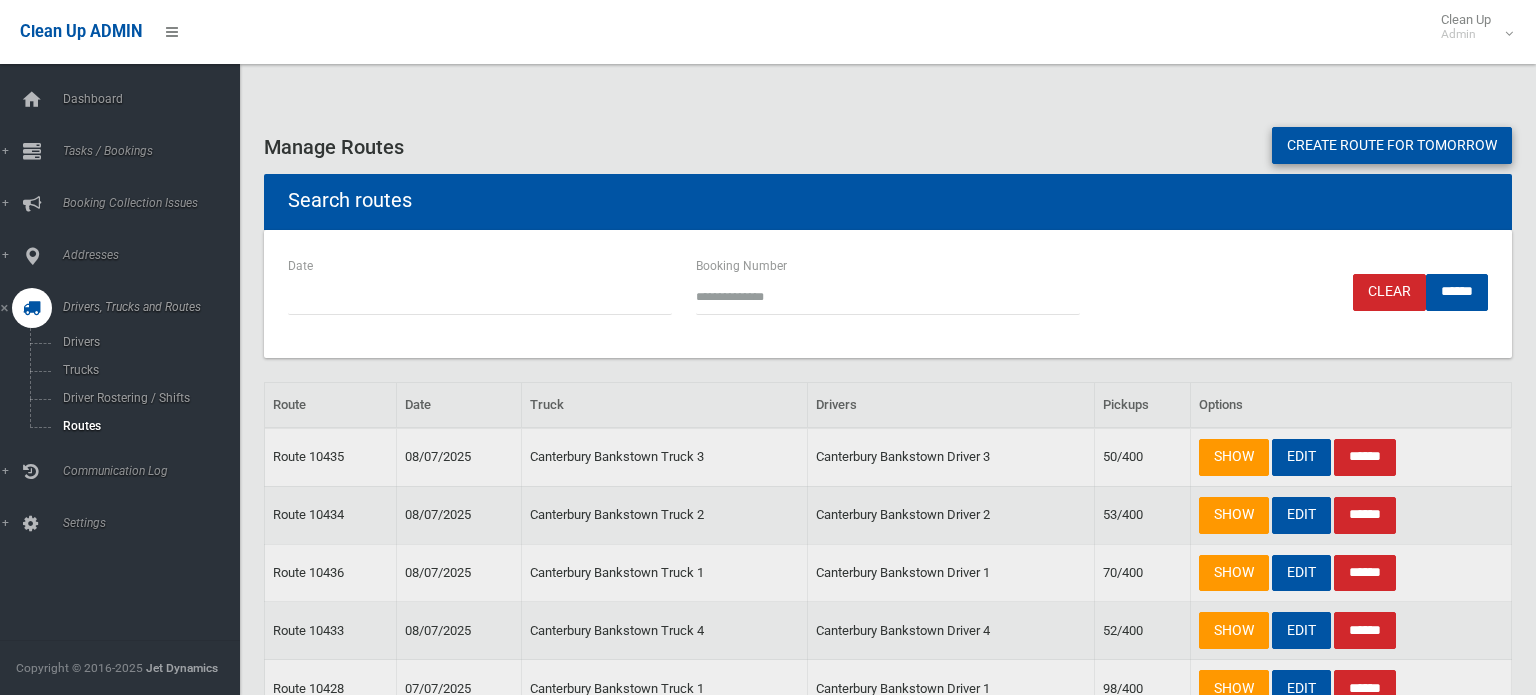 scroll, scrollTop: 0, scrollLeft: 0, axis: both 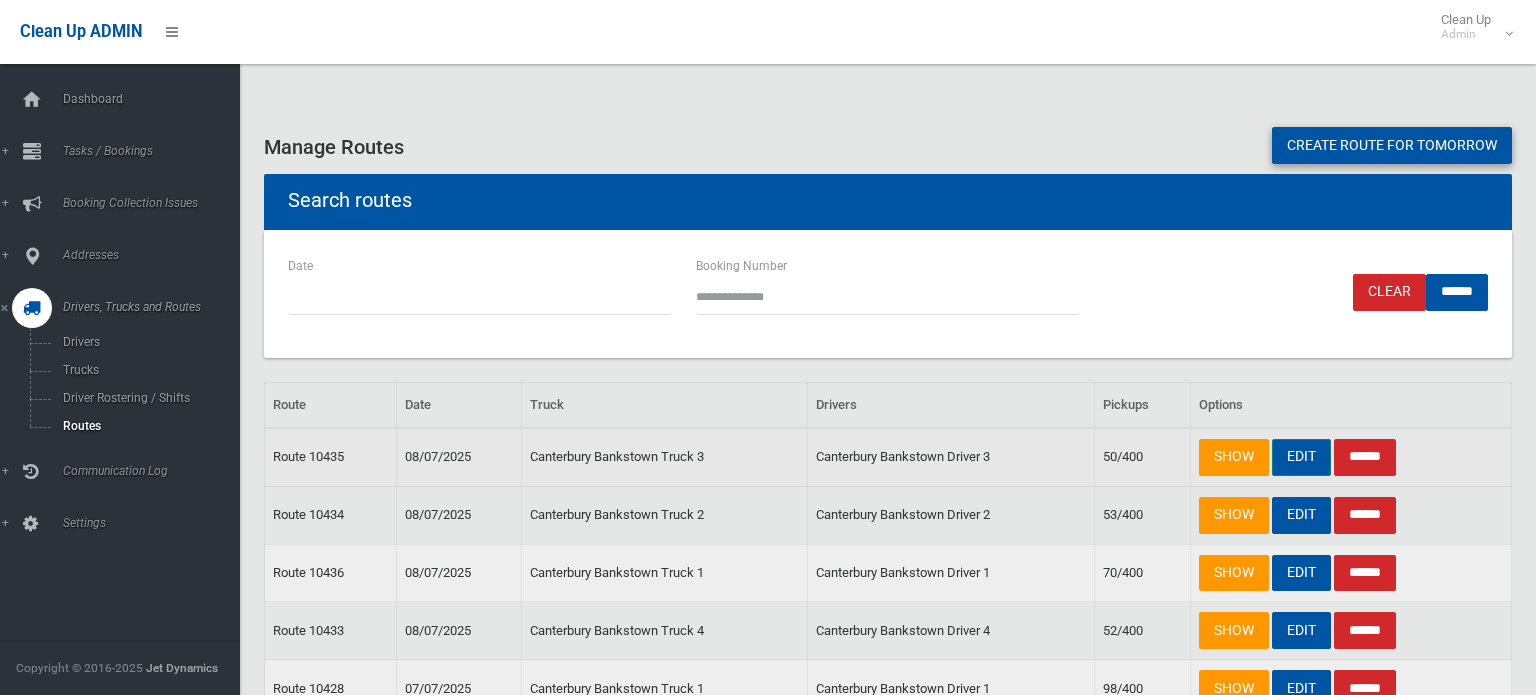 click on "EDIT" at bounding box center (1301, 457) 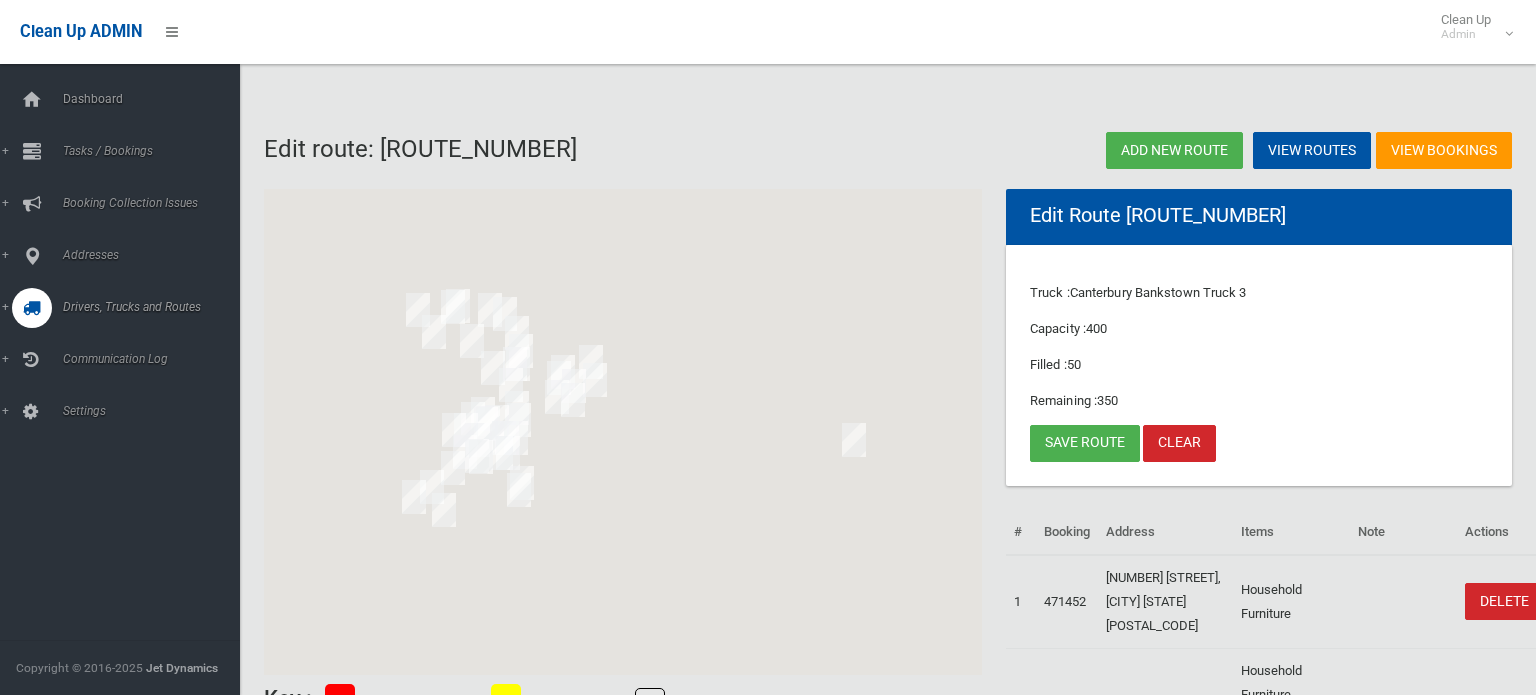 scroll, scrollTop: 0, scrollLeft: 0, axis: both 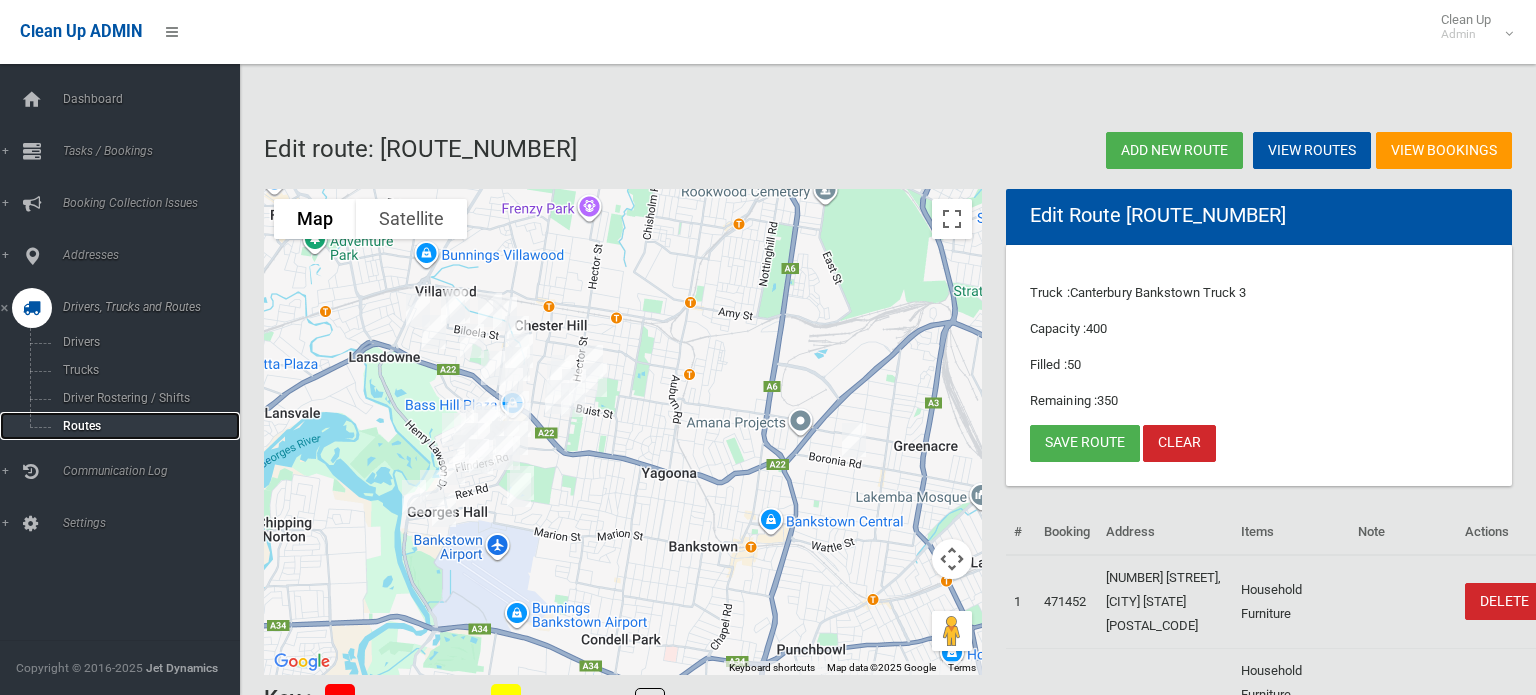 click on "Routes" at bounding box center [140, 426] 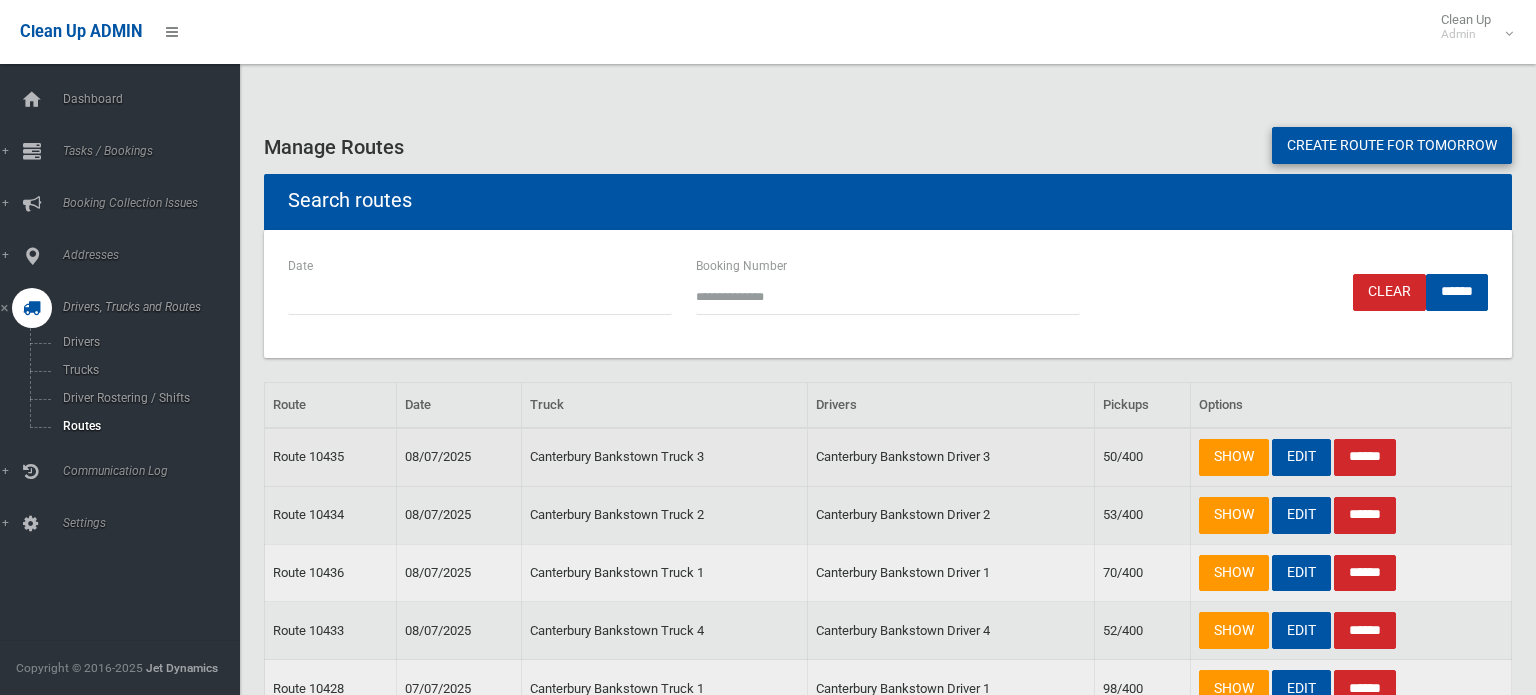 scroll, scrollTop: 0, scrollLeft: 0, axis: both 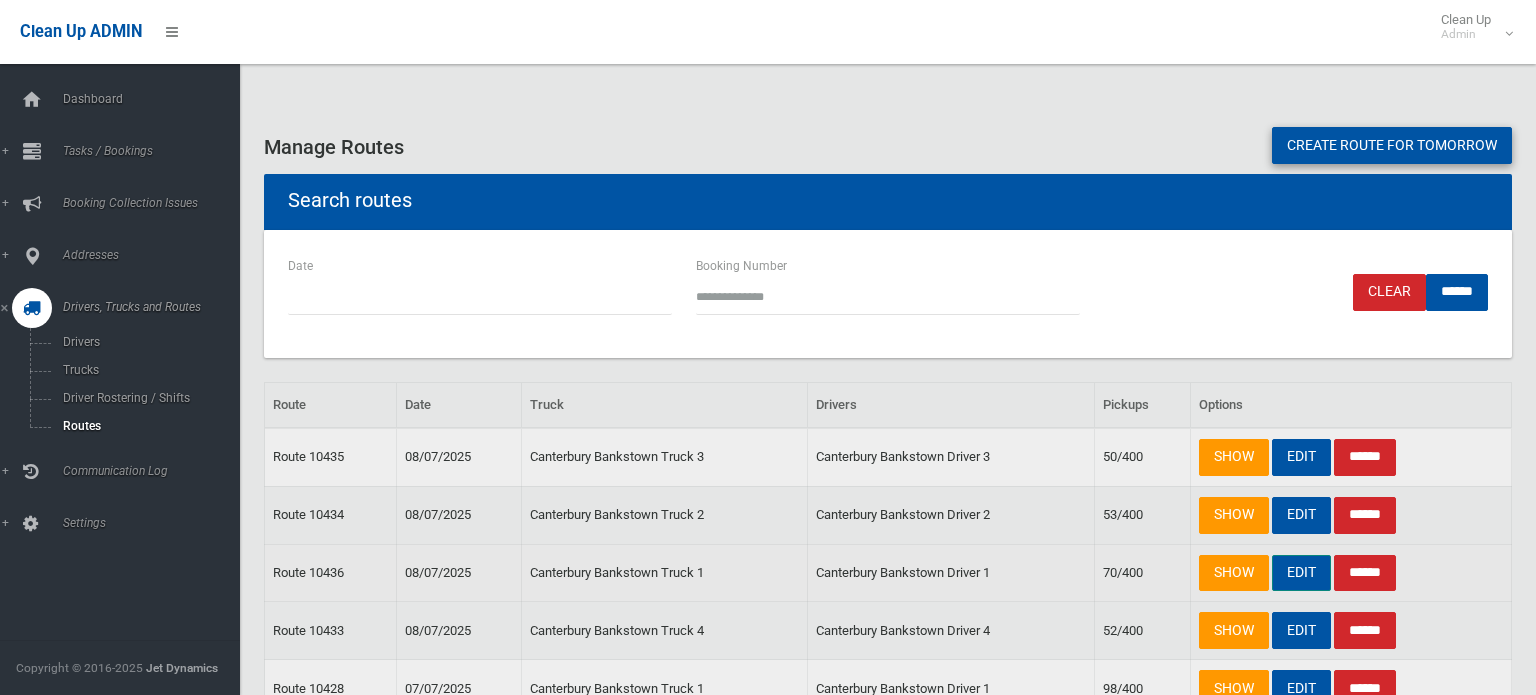 click on "EDIT" at bounding box center (1301, 573) 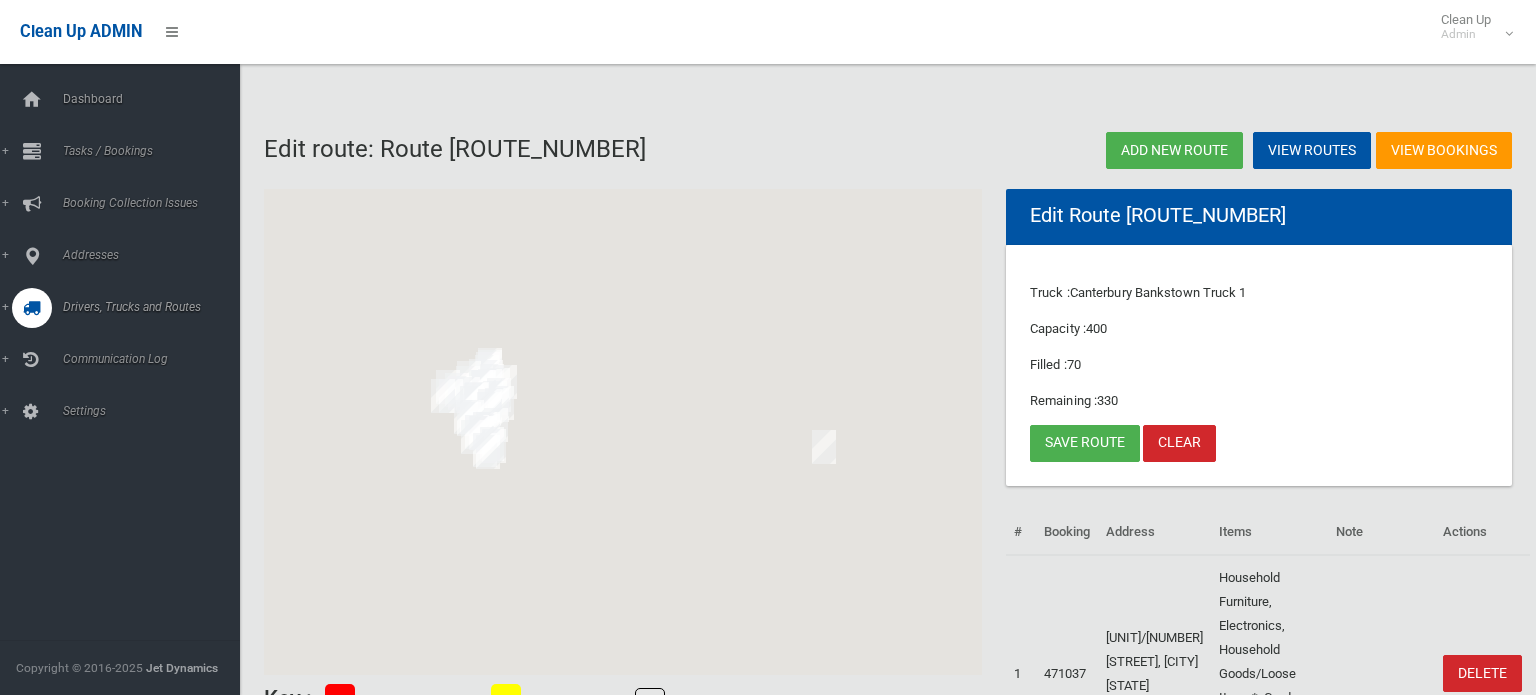 scroll, scrollTop: 0, scrollLeft: 0, axis: both 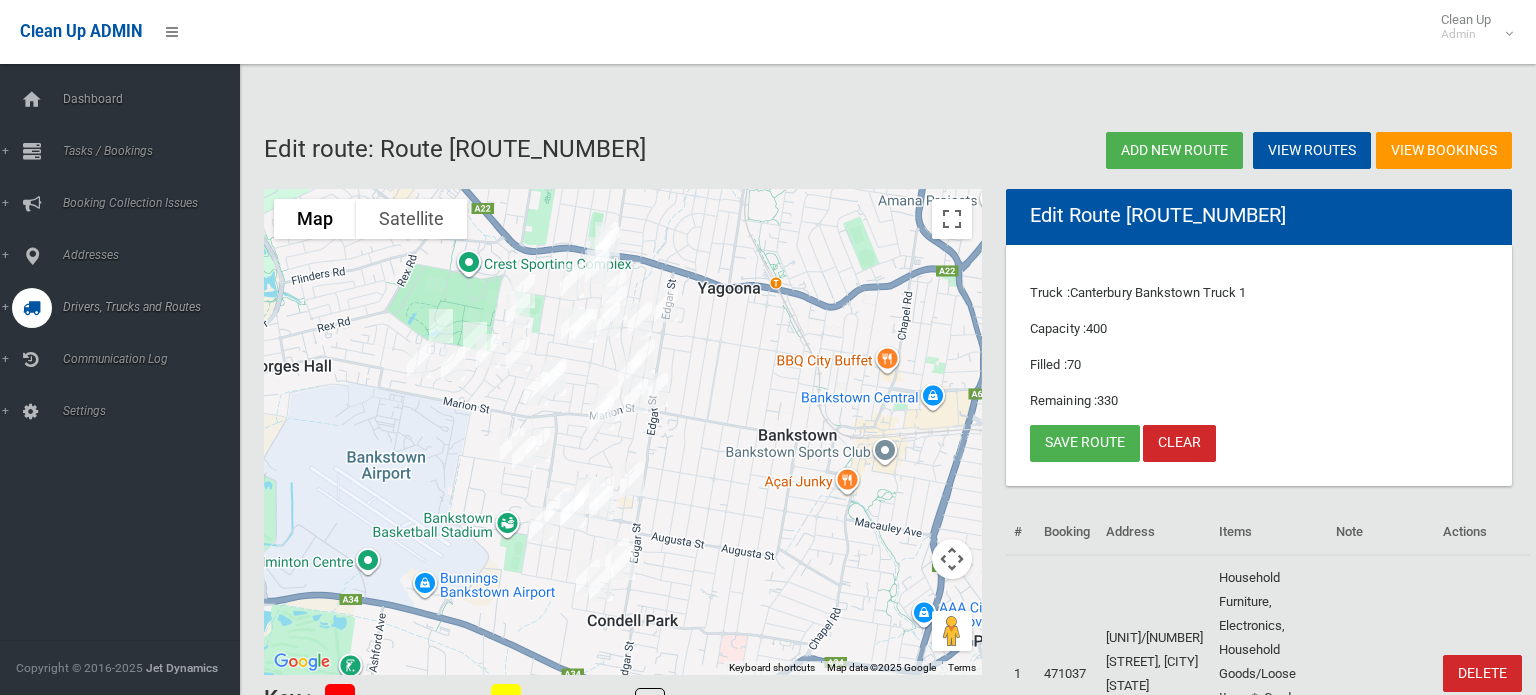 drag, startPoint x: 412, startPoint y: 413, endPoint x: 836, endPoint y: 356, distance: 427.8142 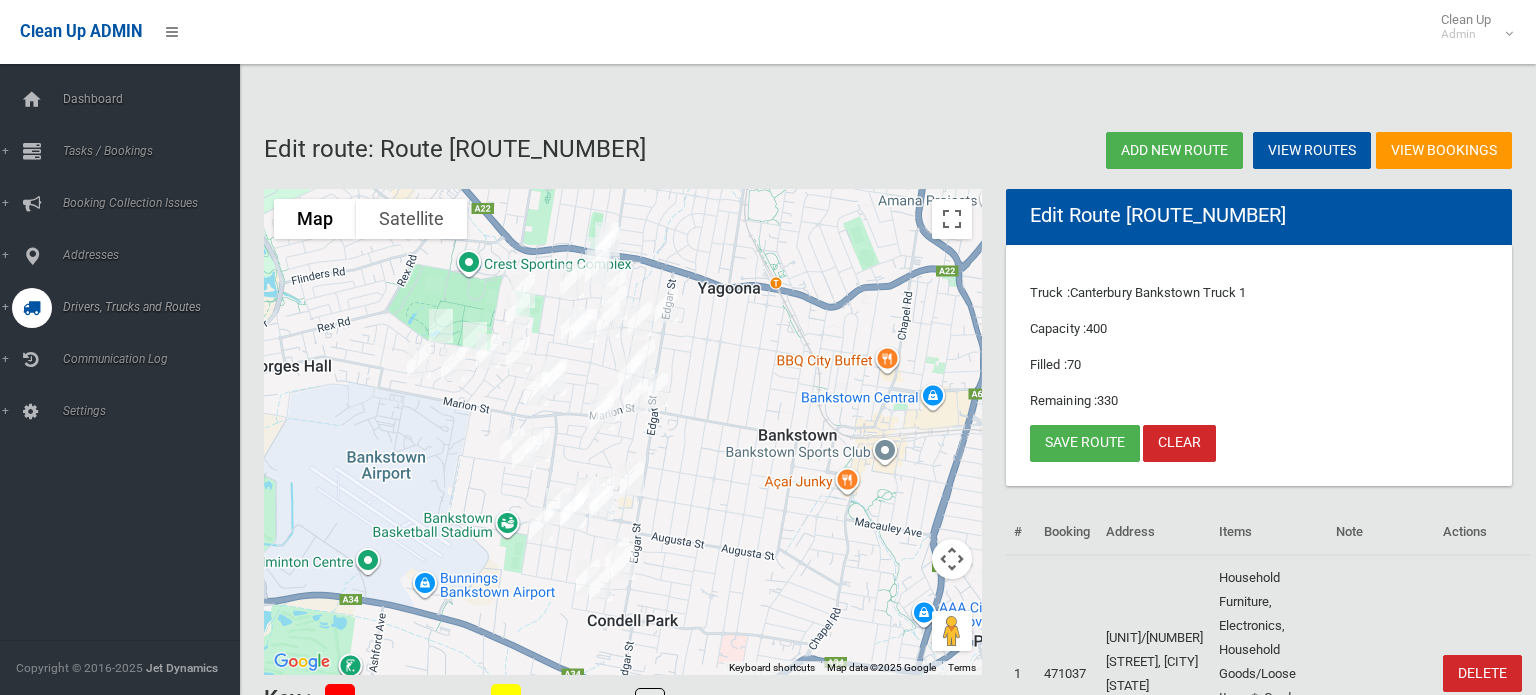 click at bounding box center [630, 372] 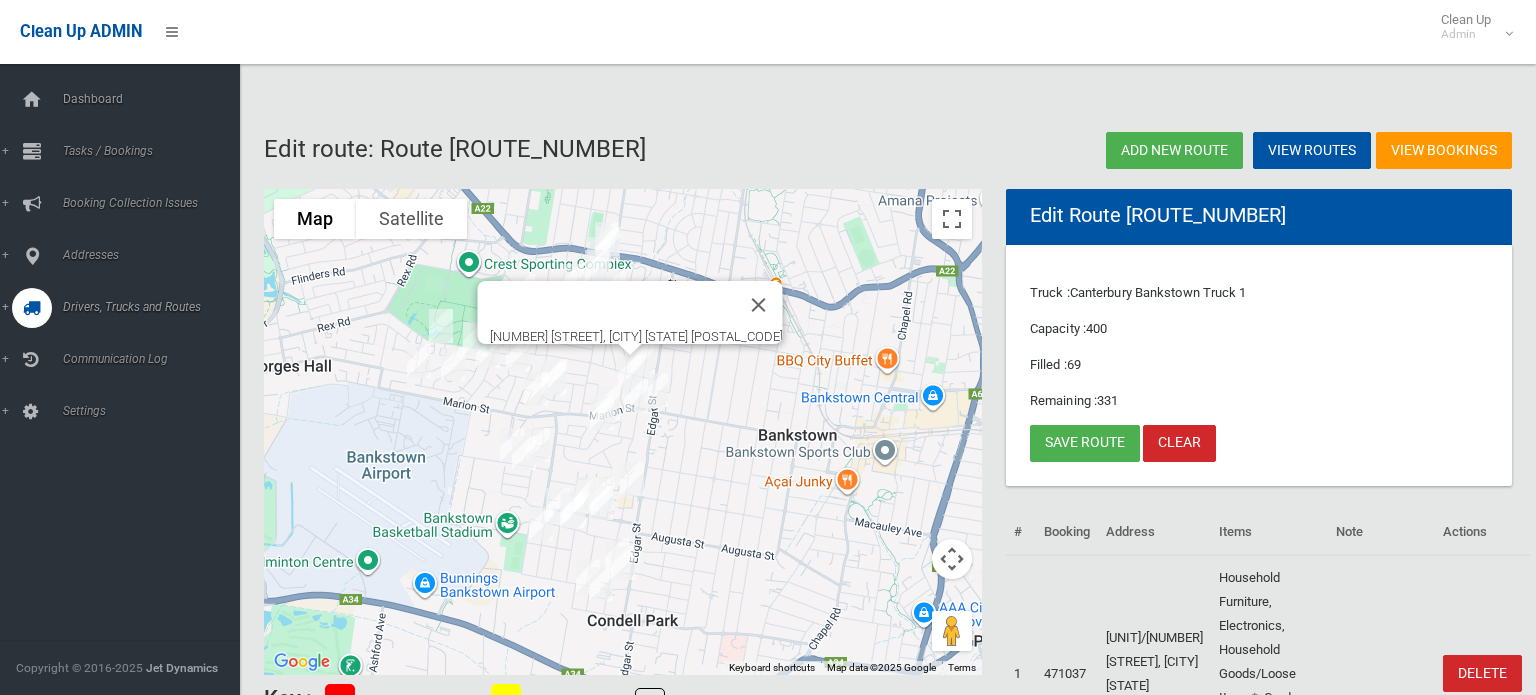 click at bounding box center (630, 372) 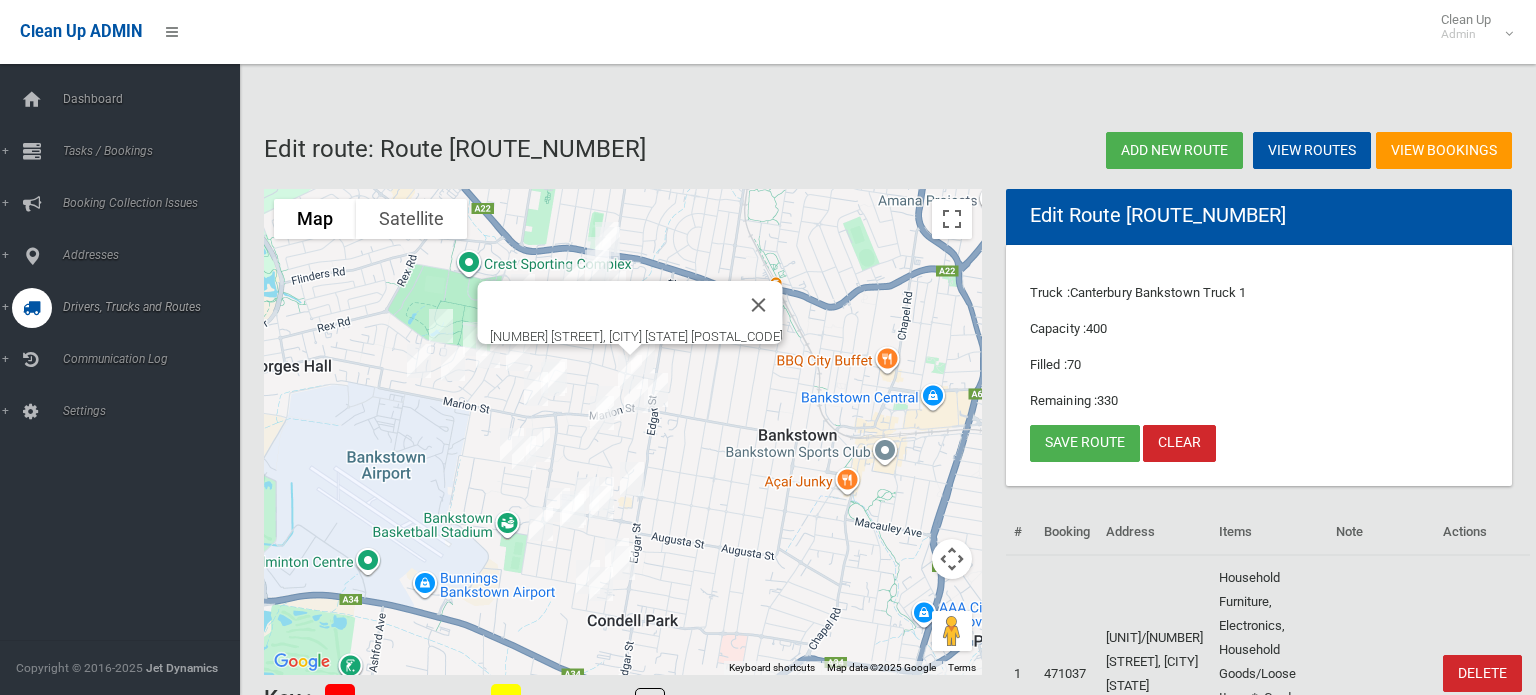 click at bounding box center (643, 357) 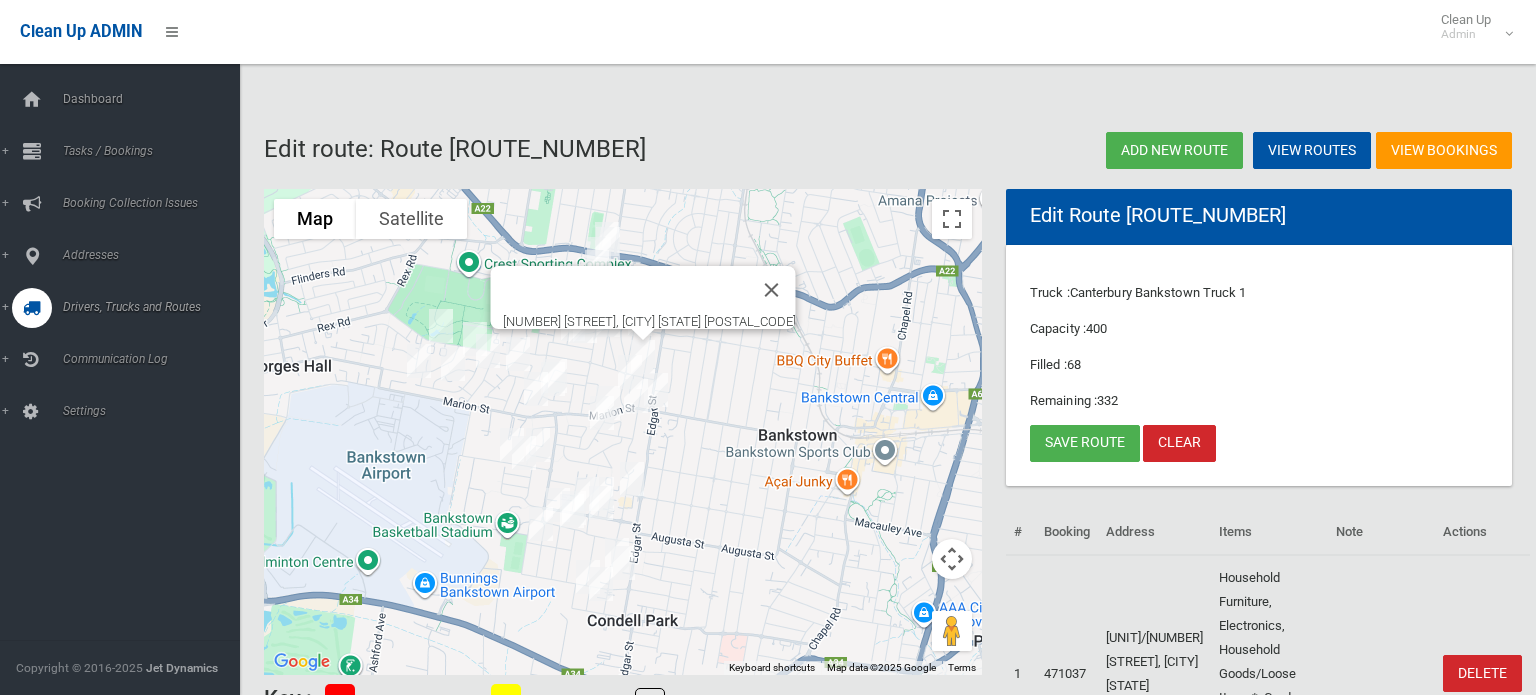 click at bounding box center [643, 357] 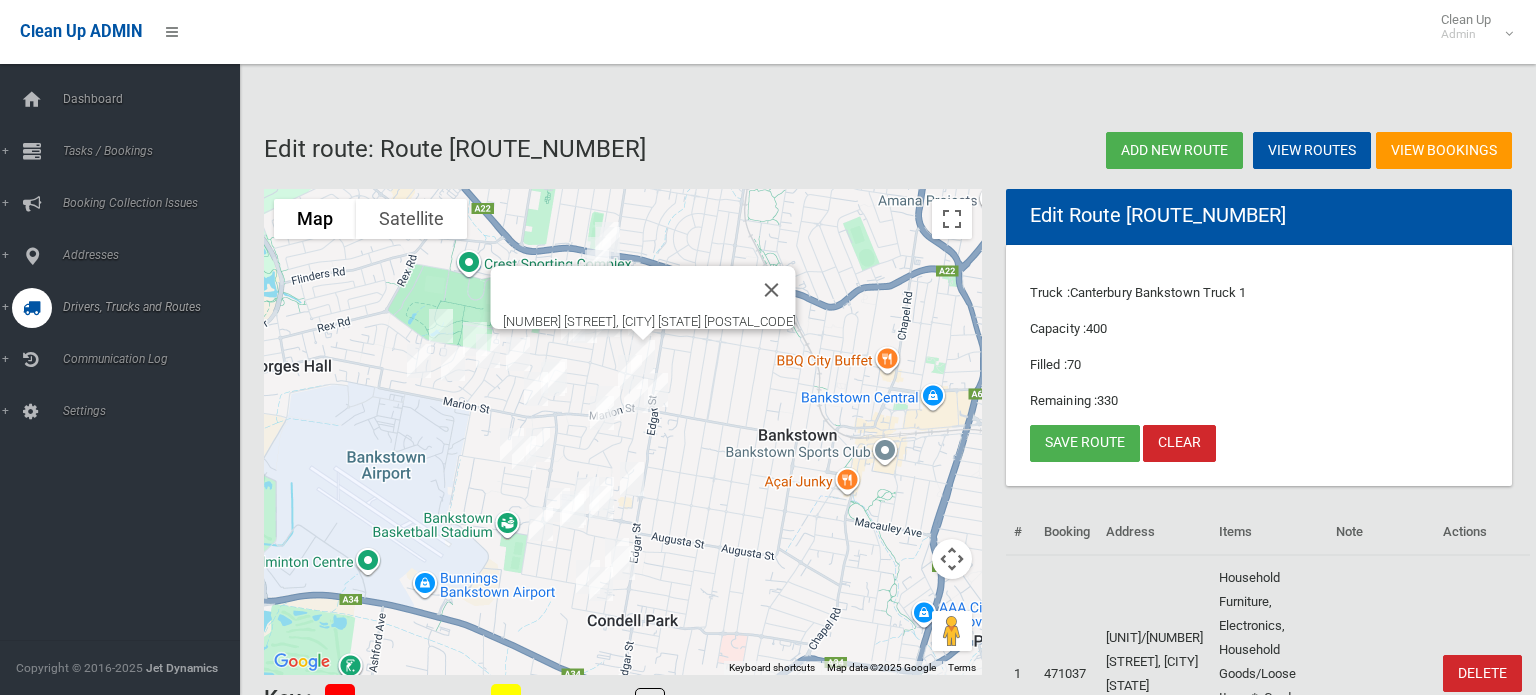 click at bounding box center [632, 479] 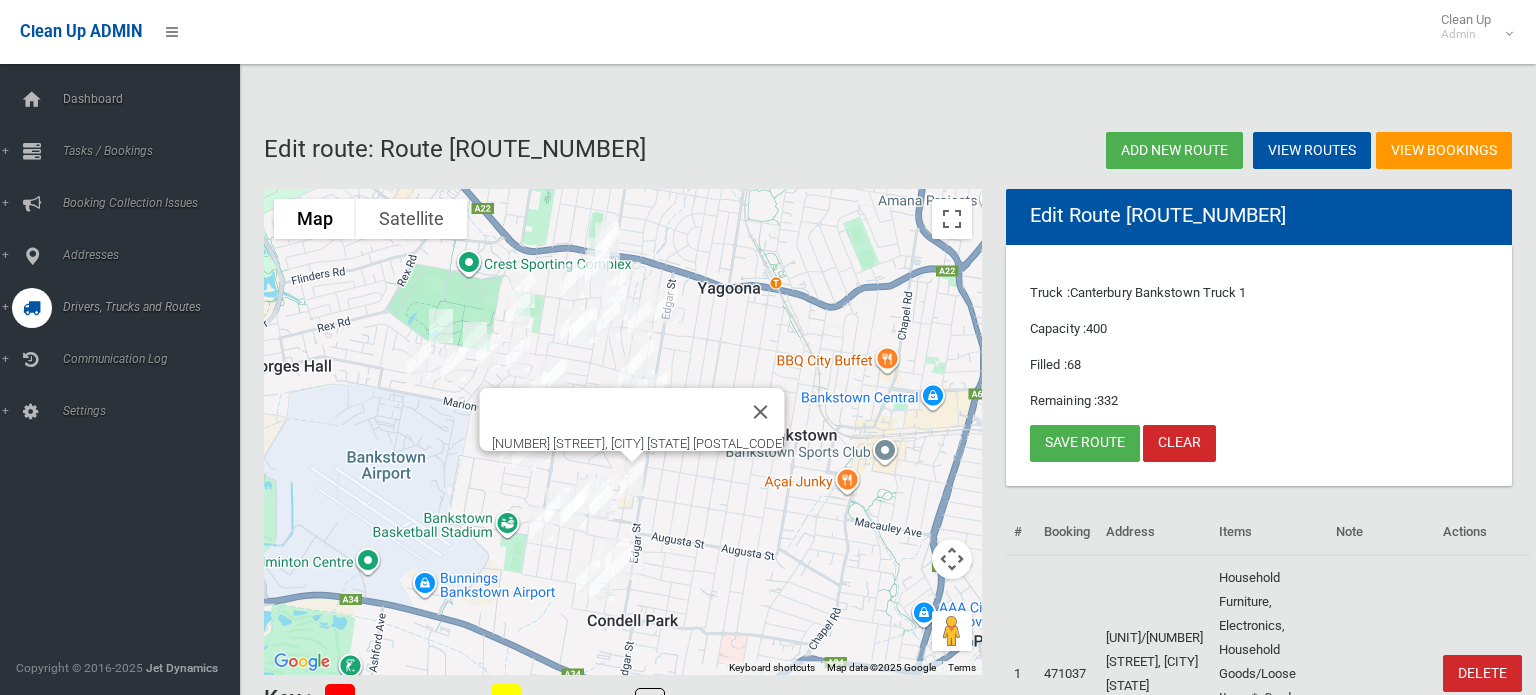 click at bounding box center (632, 479) 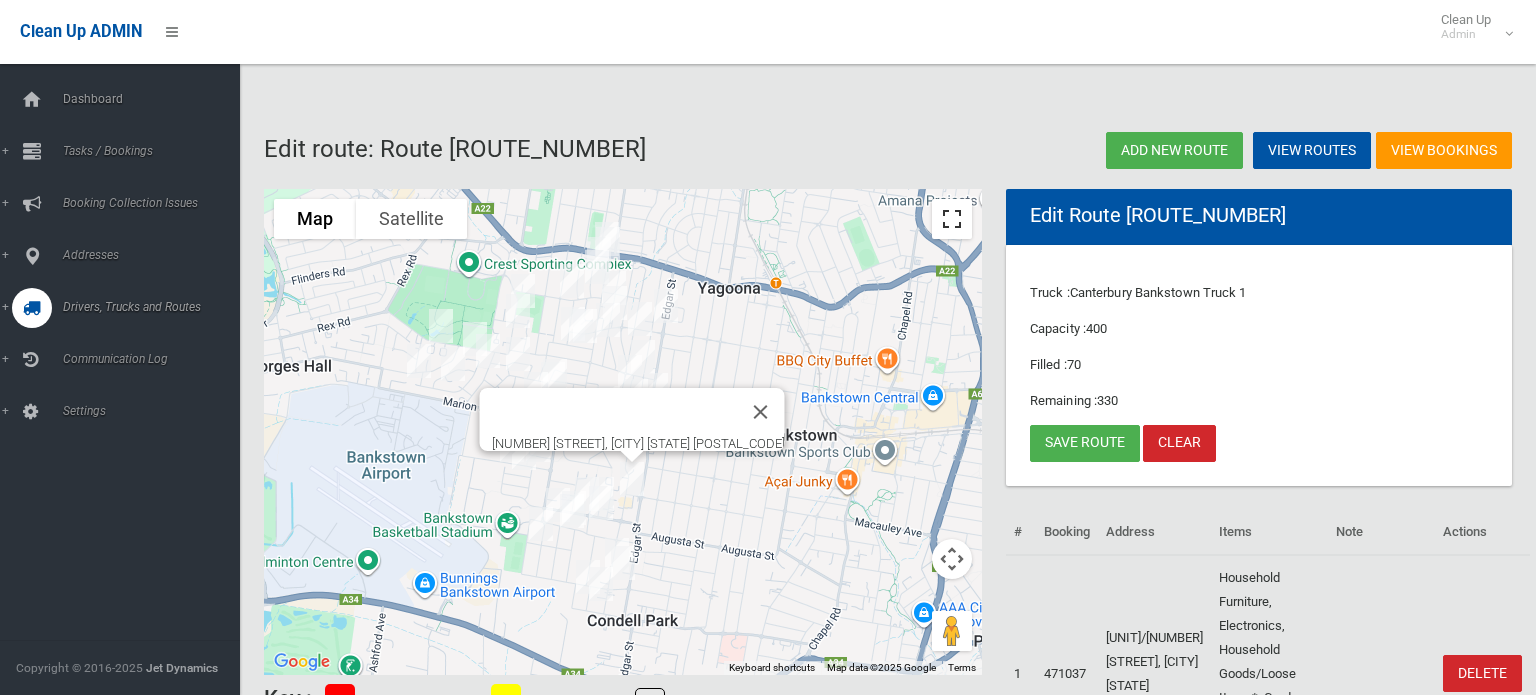 click at bounding box center (952, 219) 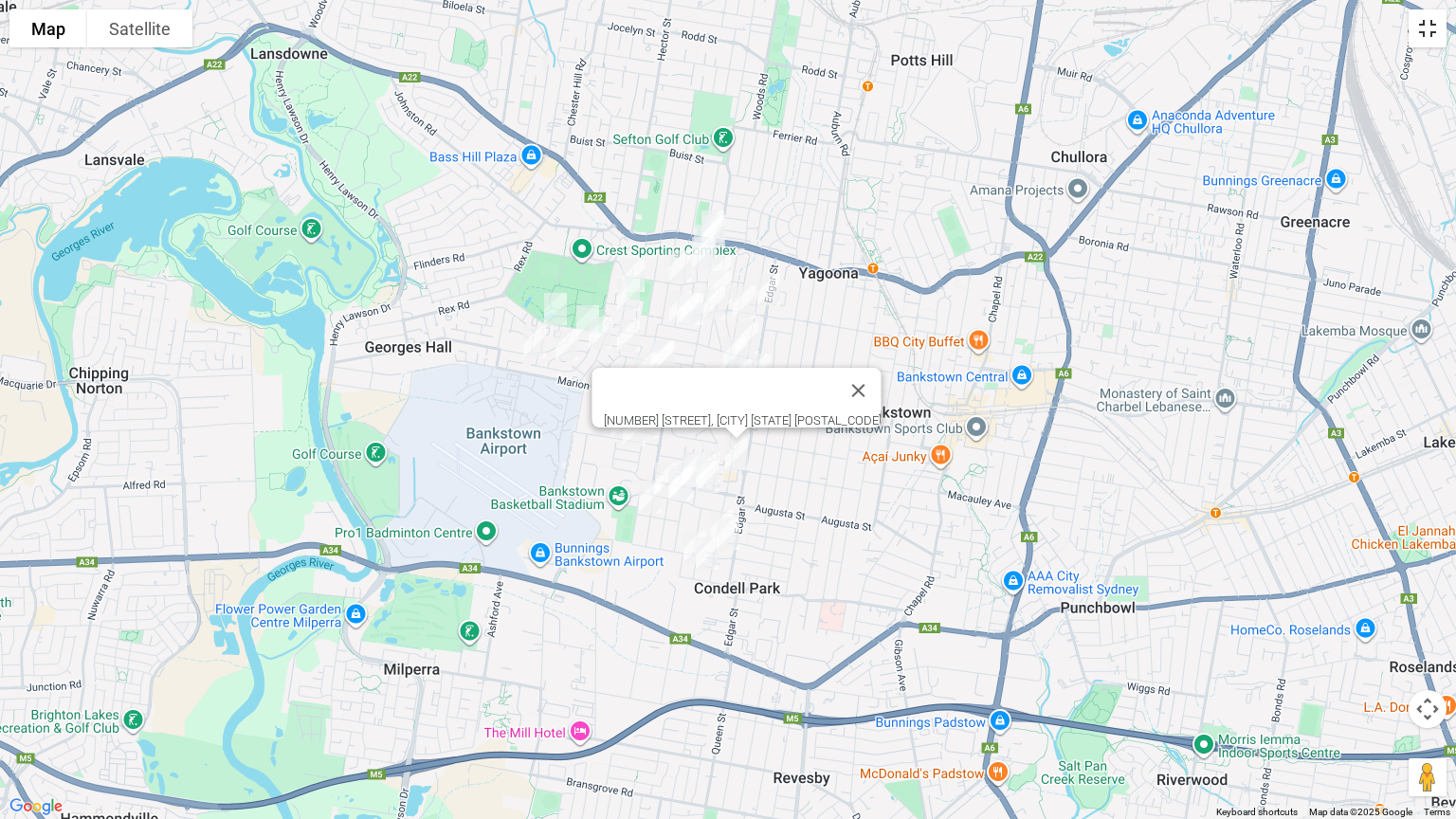 click at bounding box center (1428, 28) 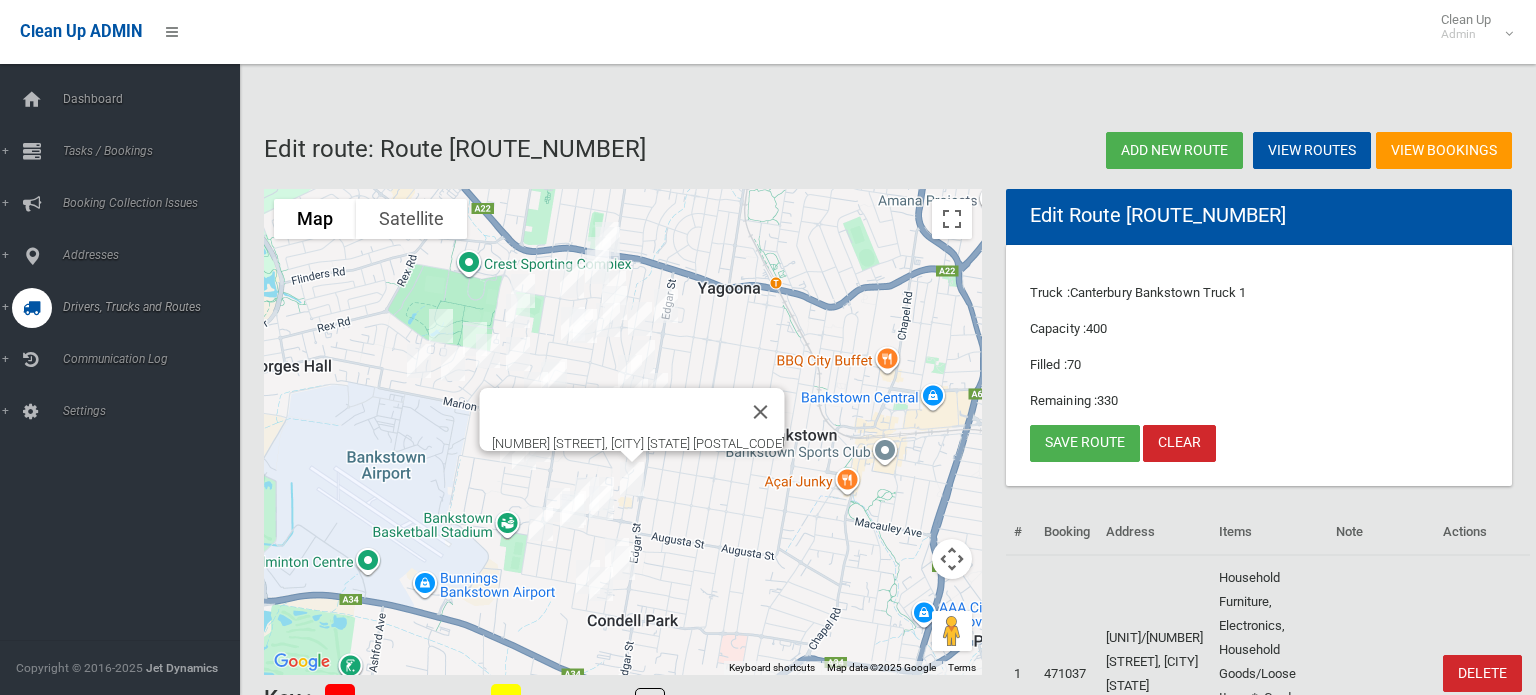 click at bounding box center (441, 326) 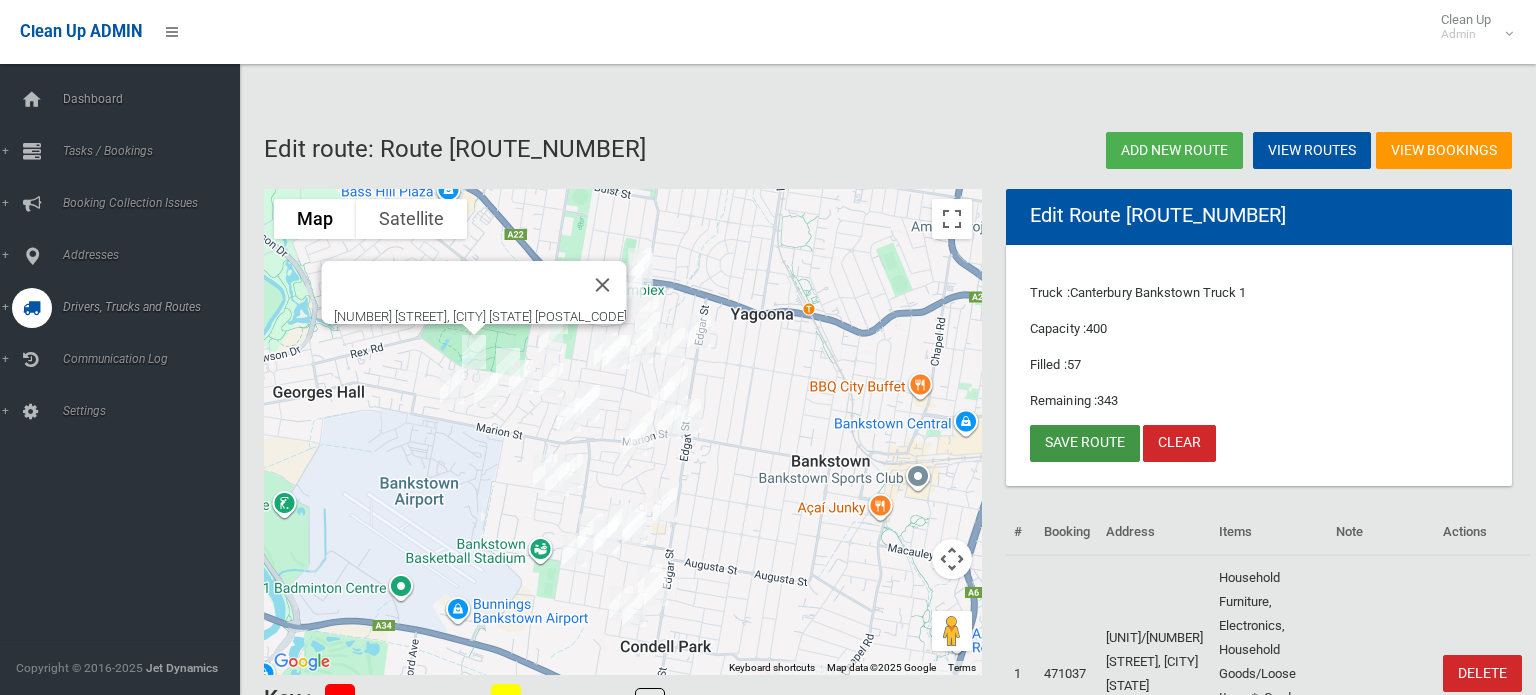 click on "Save route" at bounding box center [1085, 443] 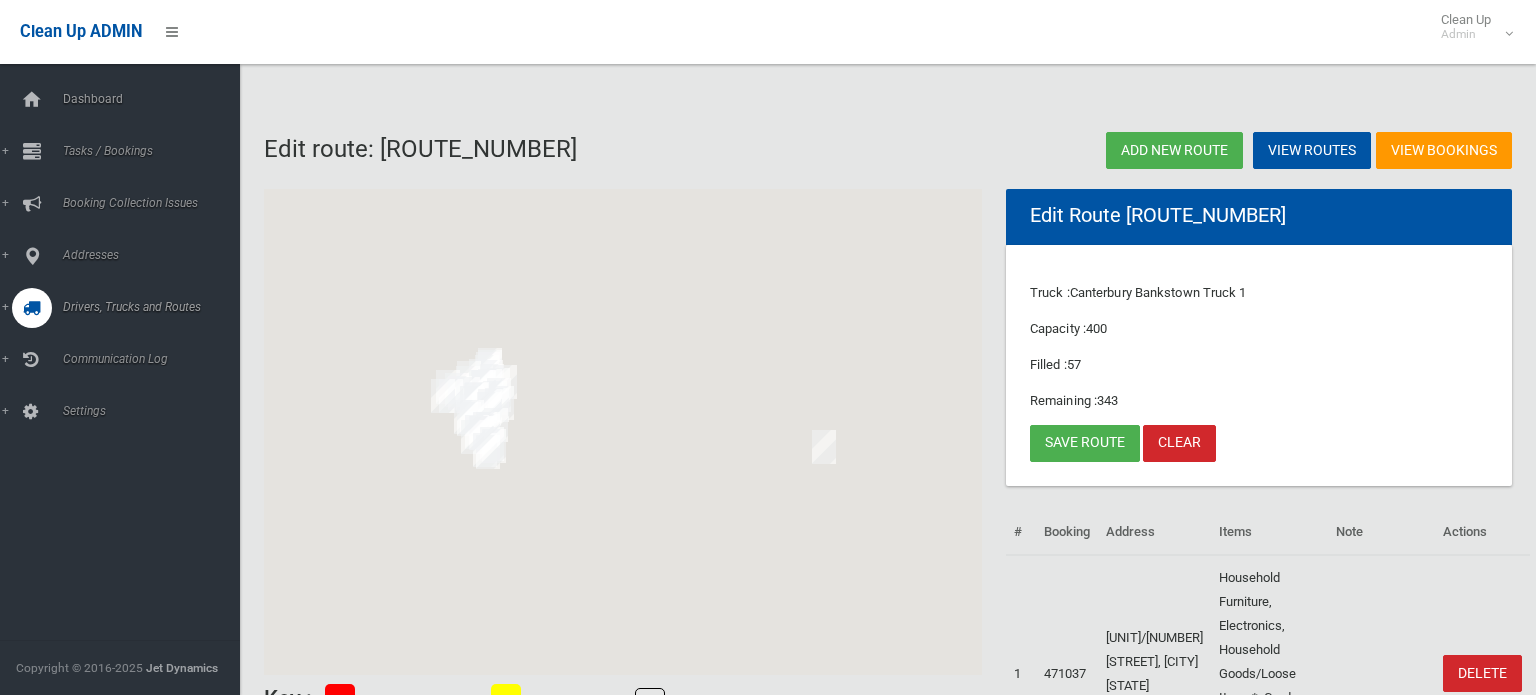scroll, scrollTop: 0, scrollLeft: 0, axis: both 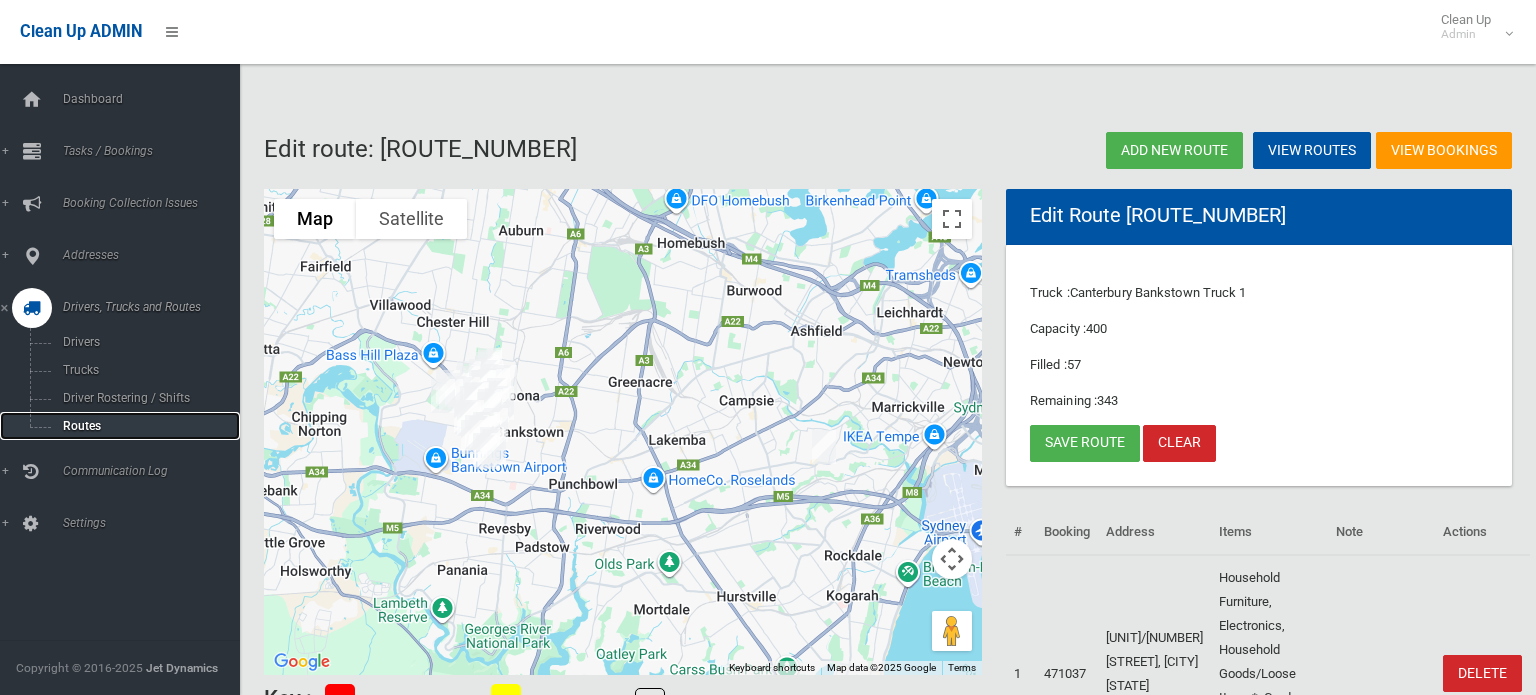 click on "Routes" at bounding box center [120, 426] 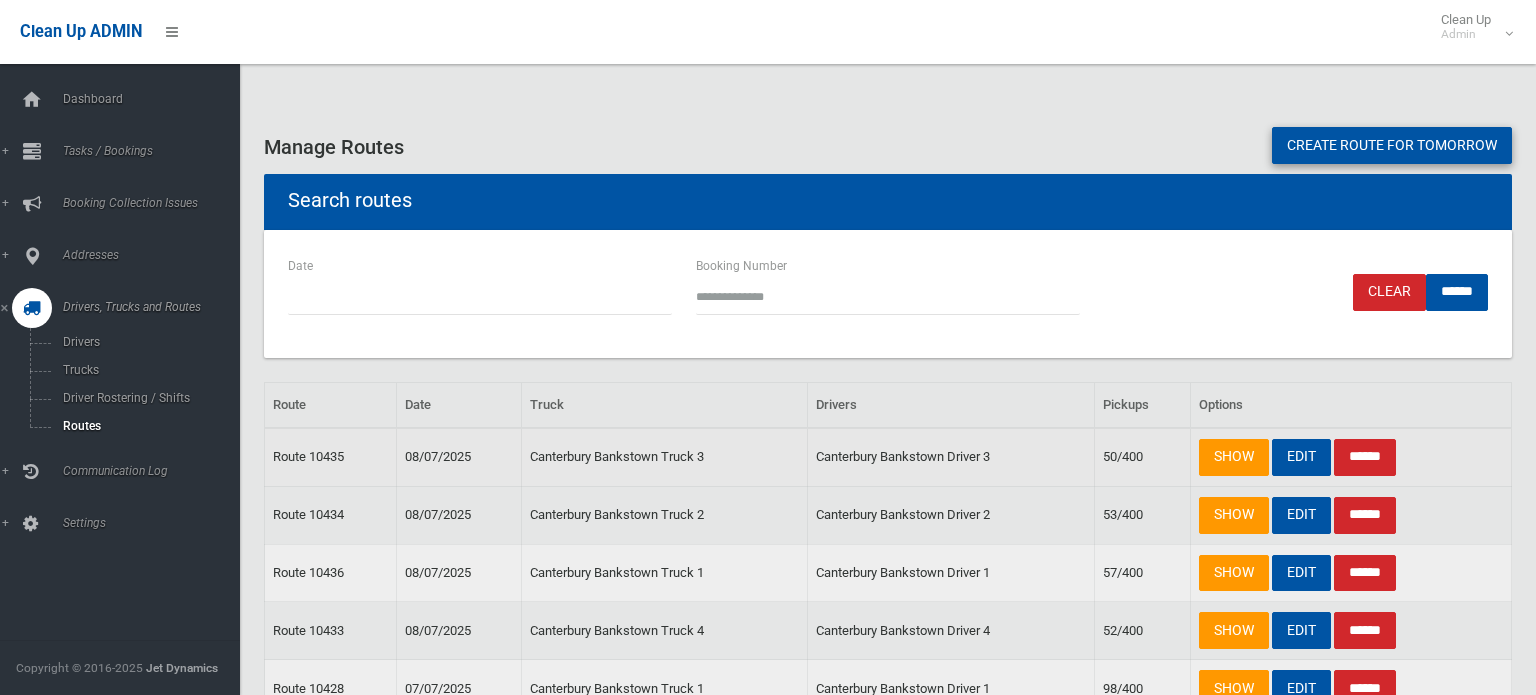 scroll, scrollTop: 0, scrollLeft: 0, axis: both 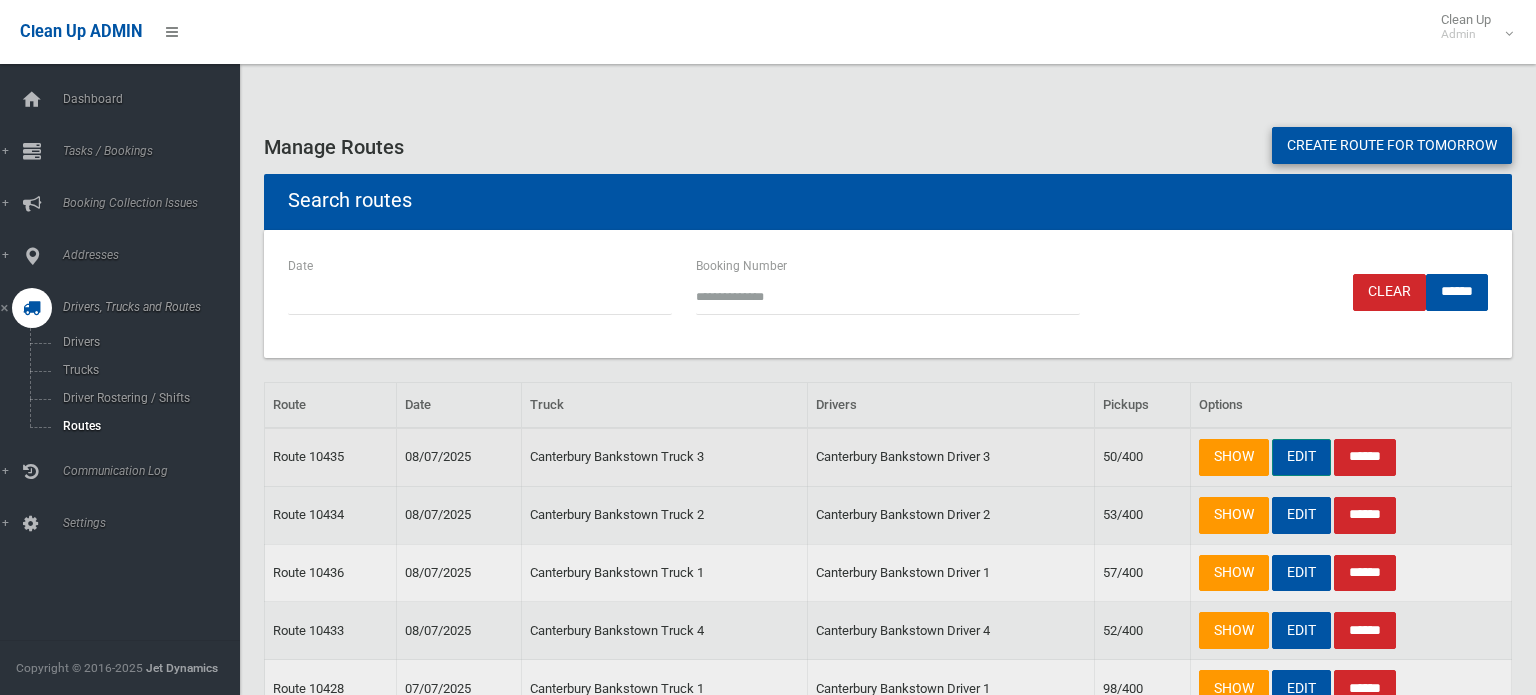 click on "EDIT" at bounding box center [1301, 457] 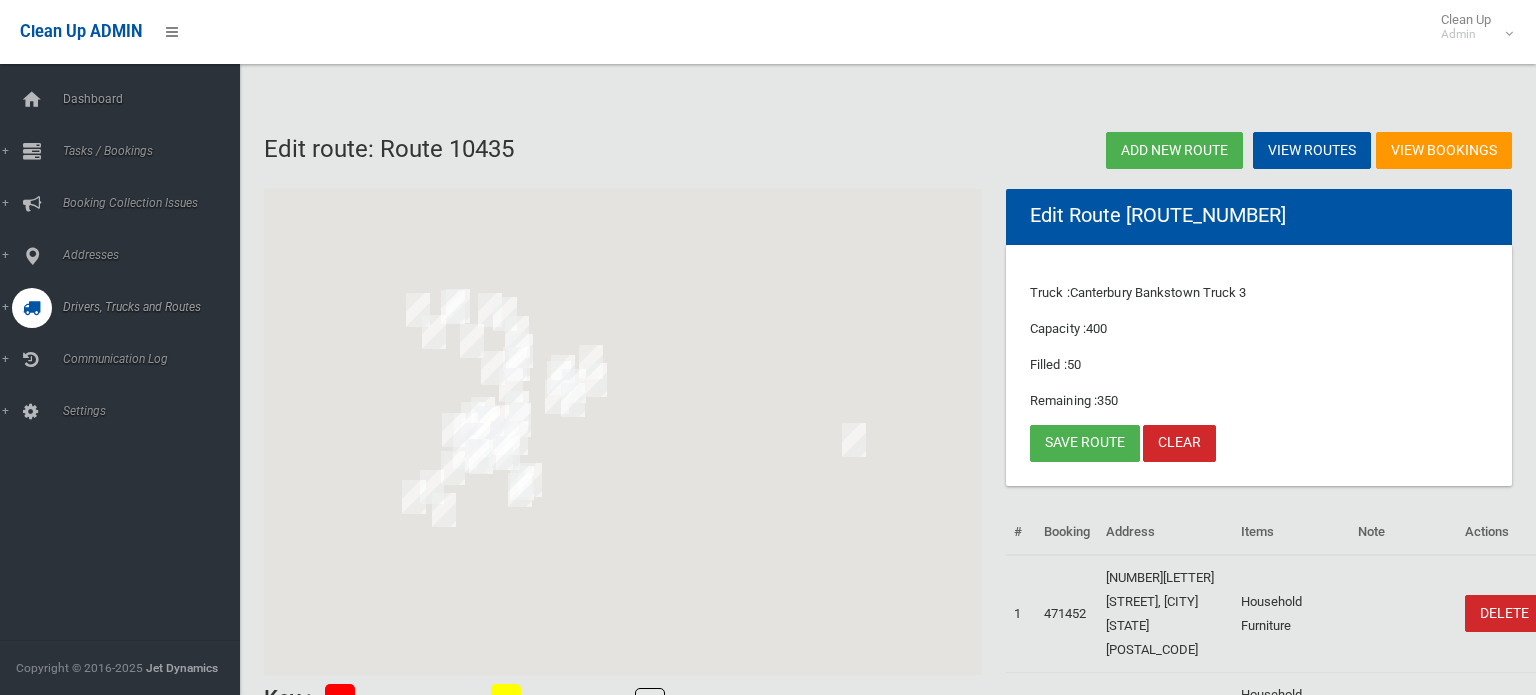 scroll, scrollTop: 0, scrollLeft: 0, axis: both 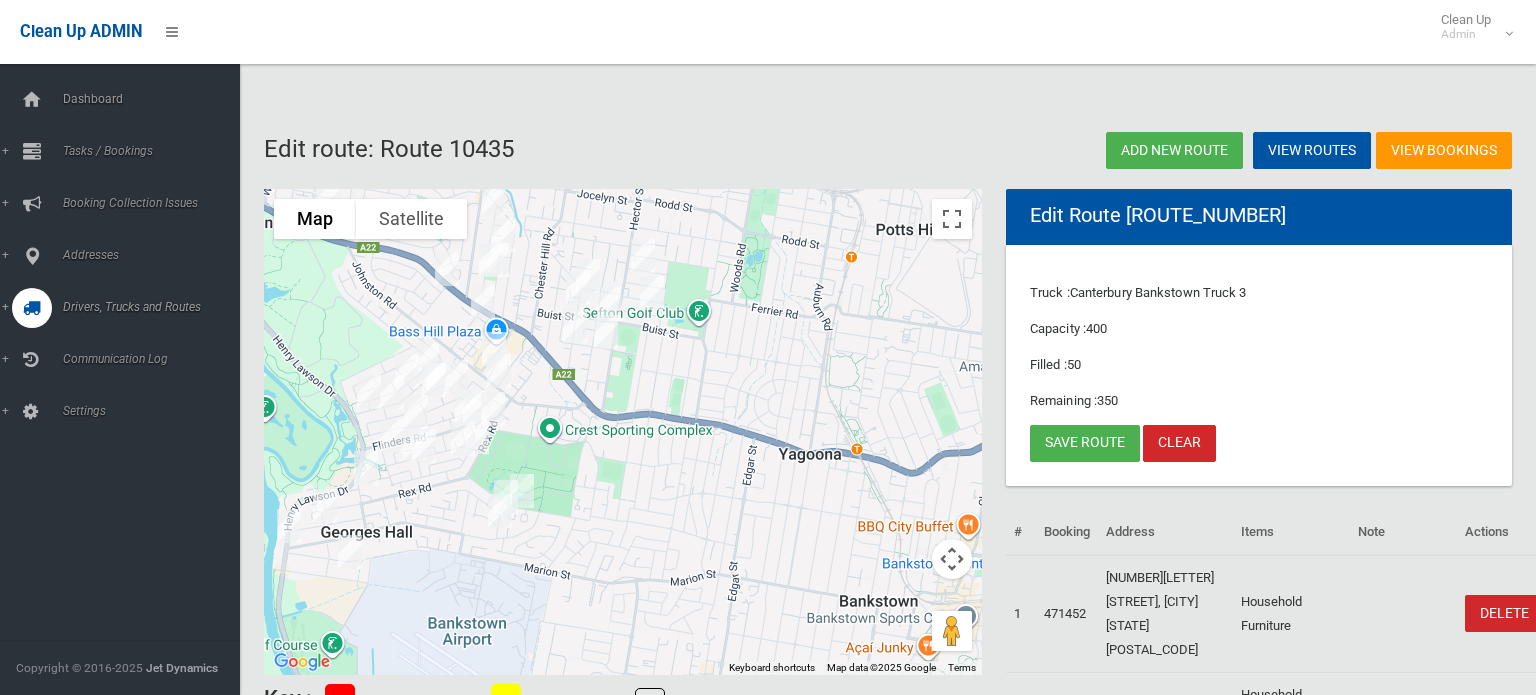 click at bounding box center [522, 491] 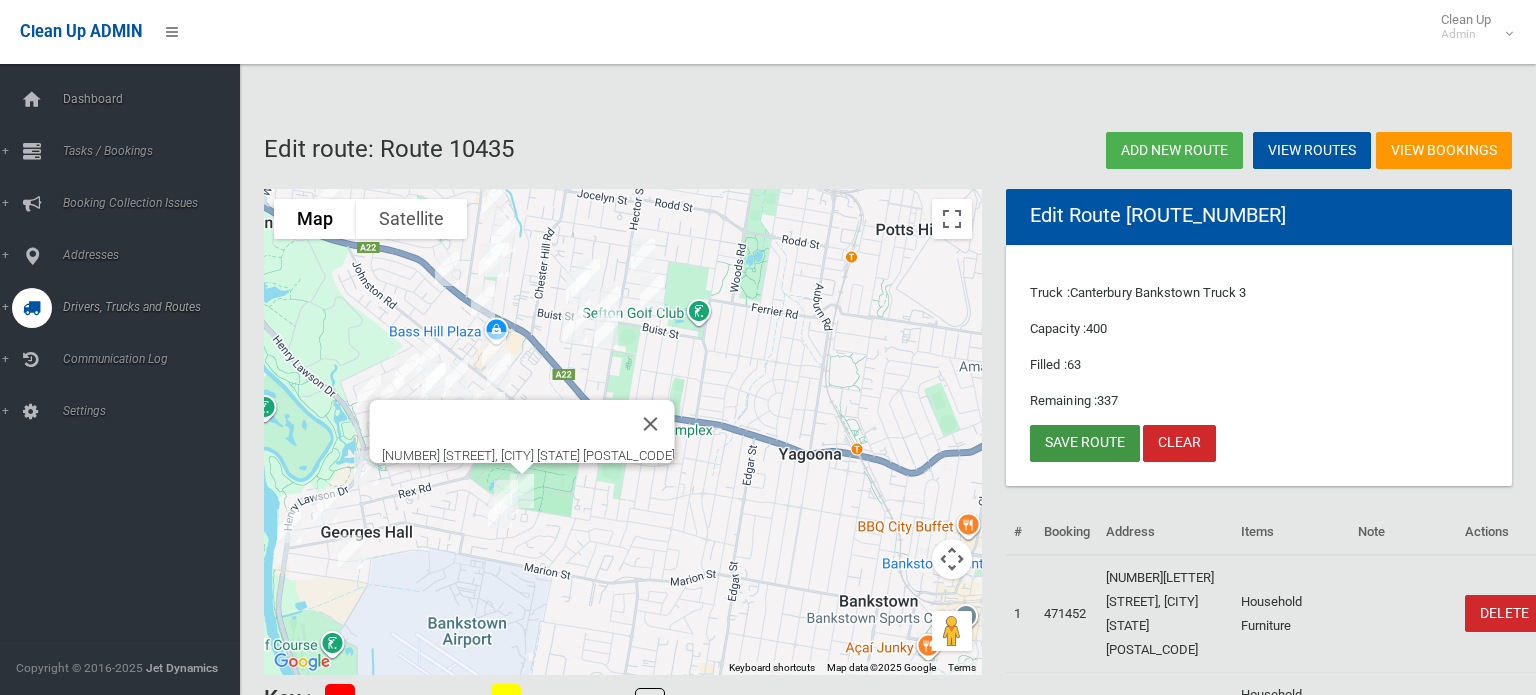 click on "Save route" at bounding box center [1085, 443] 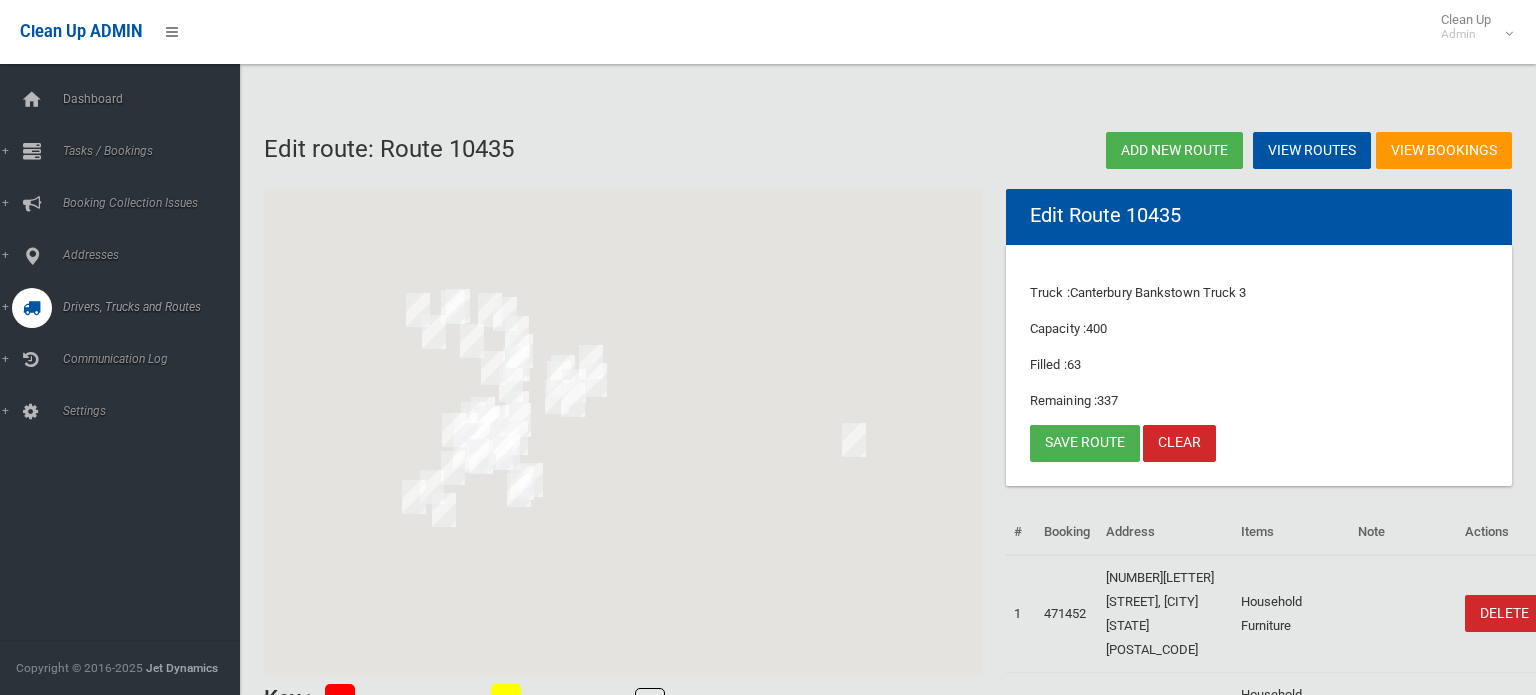 scroll, scrollTop: 0, scrollLeft: 0, axis: both 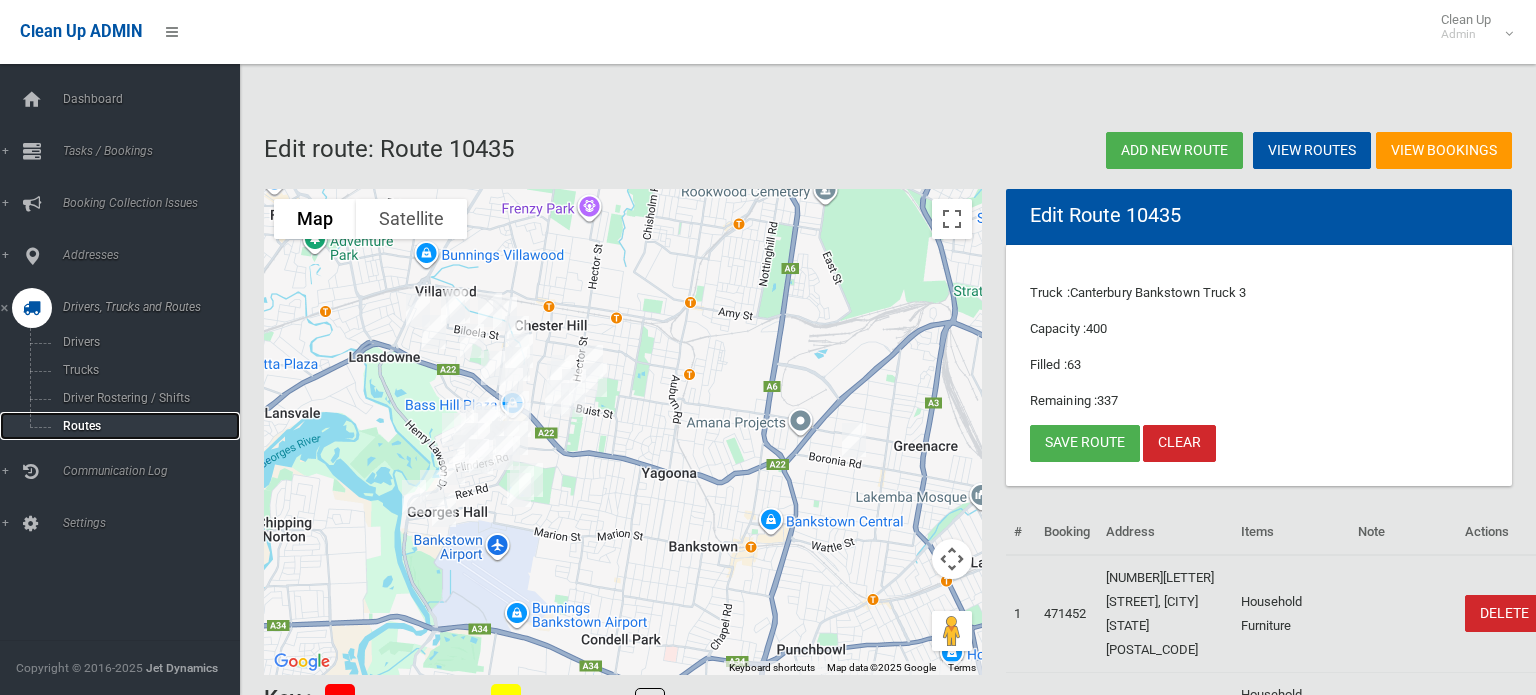 click on "Routes" at bounding box center (140, 426) 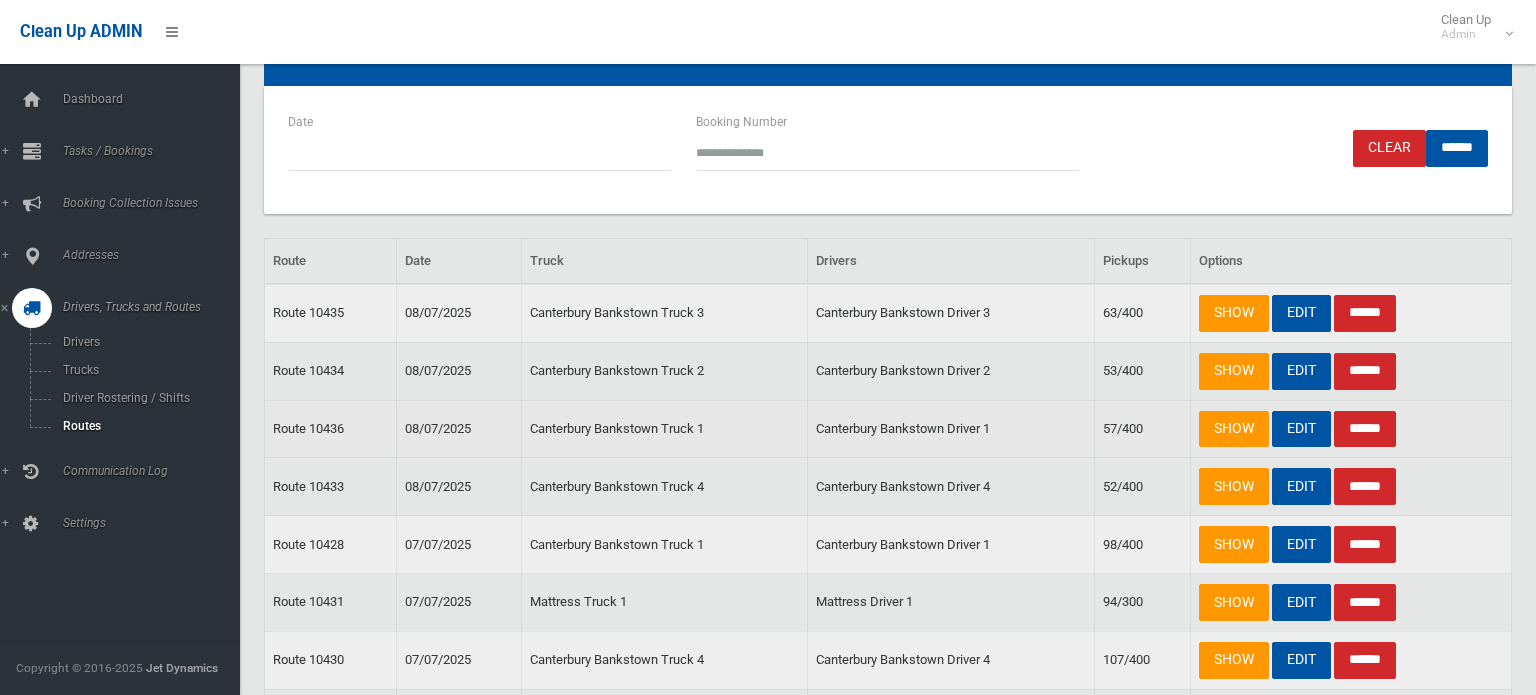 scroll, scrollTop: 0, scrollLeft: 0, axis: both 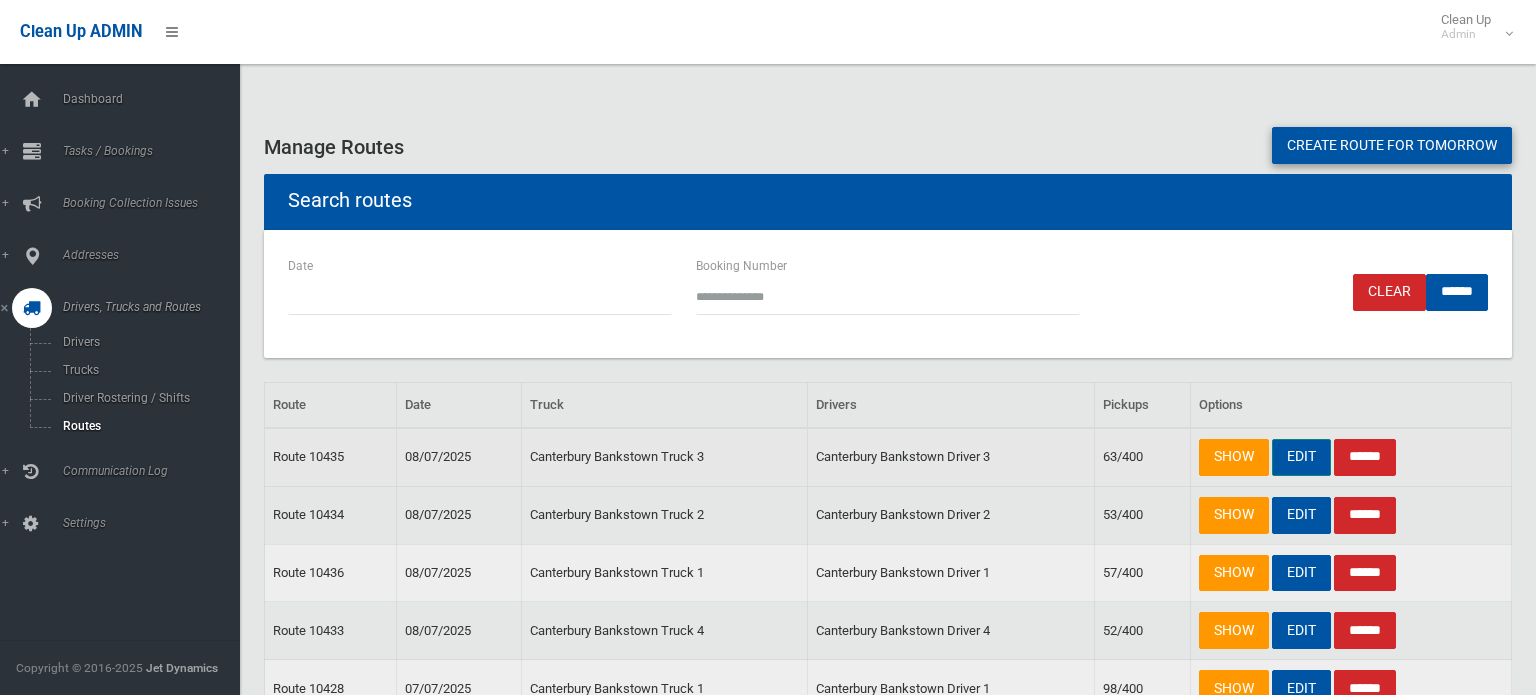 click on "EDIT" at bounding box center [1301, 457] 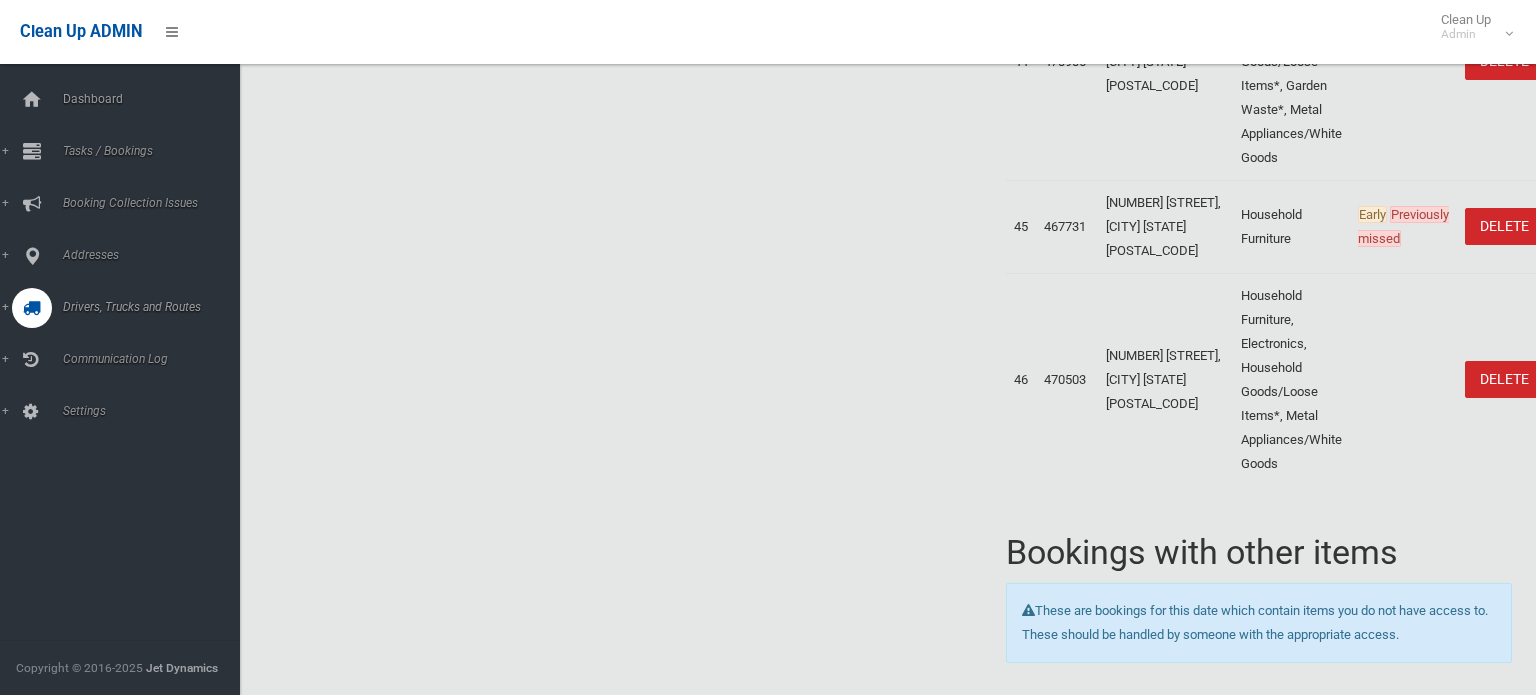 scroll, scrollTop: 8885, scrollLeft: 0, axis: vertical 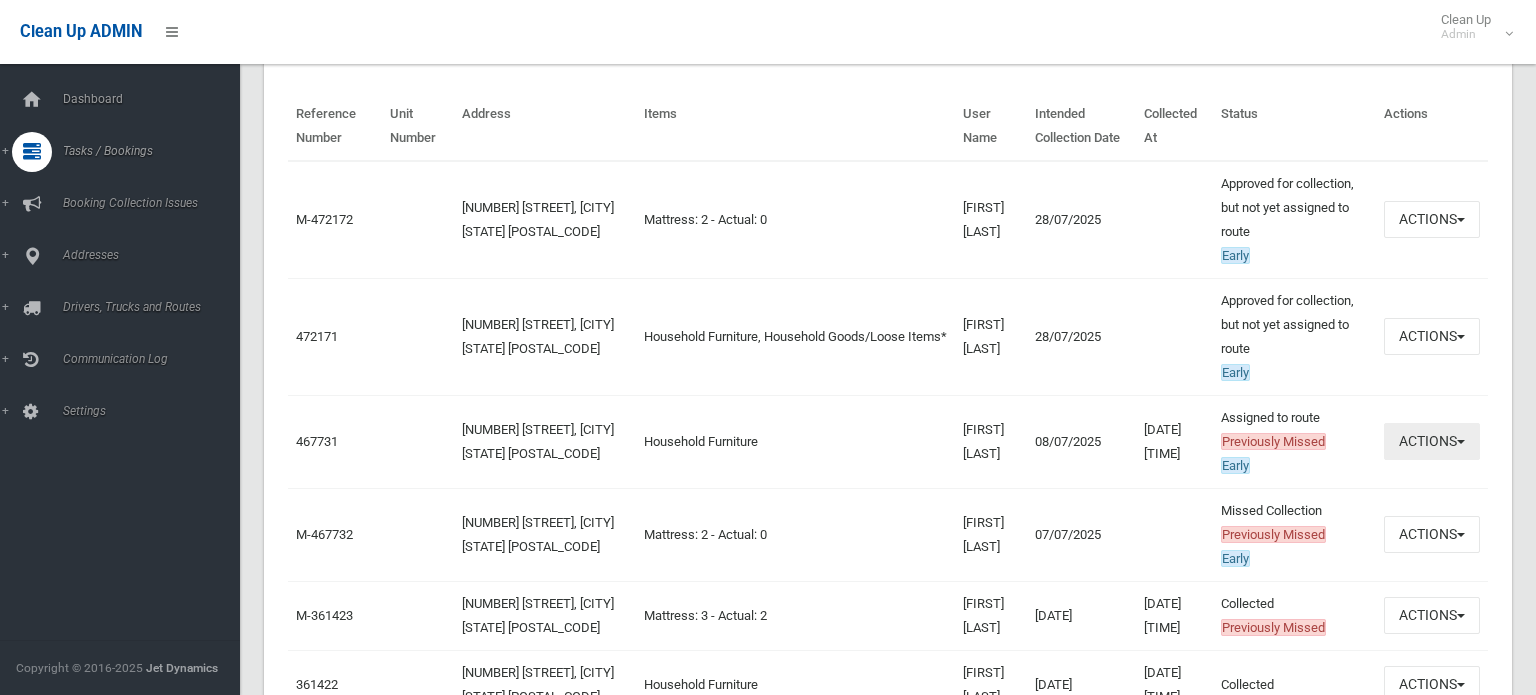 click on "Actions" at bounding box center [1432, 219] 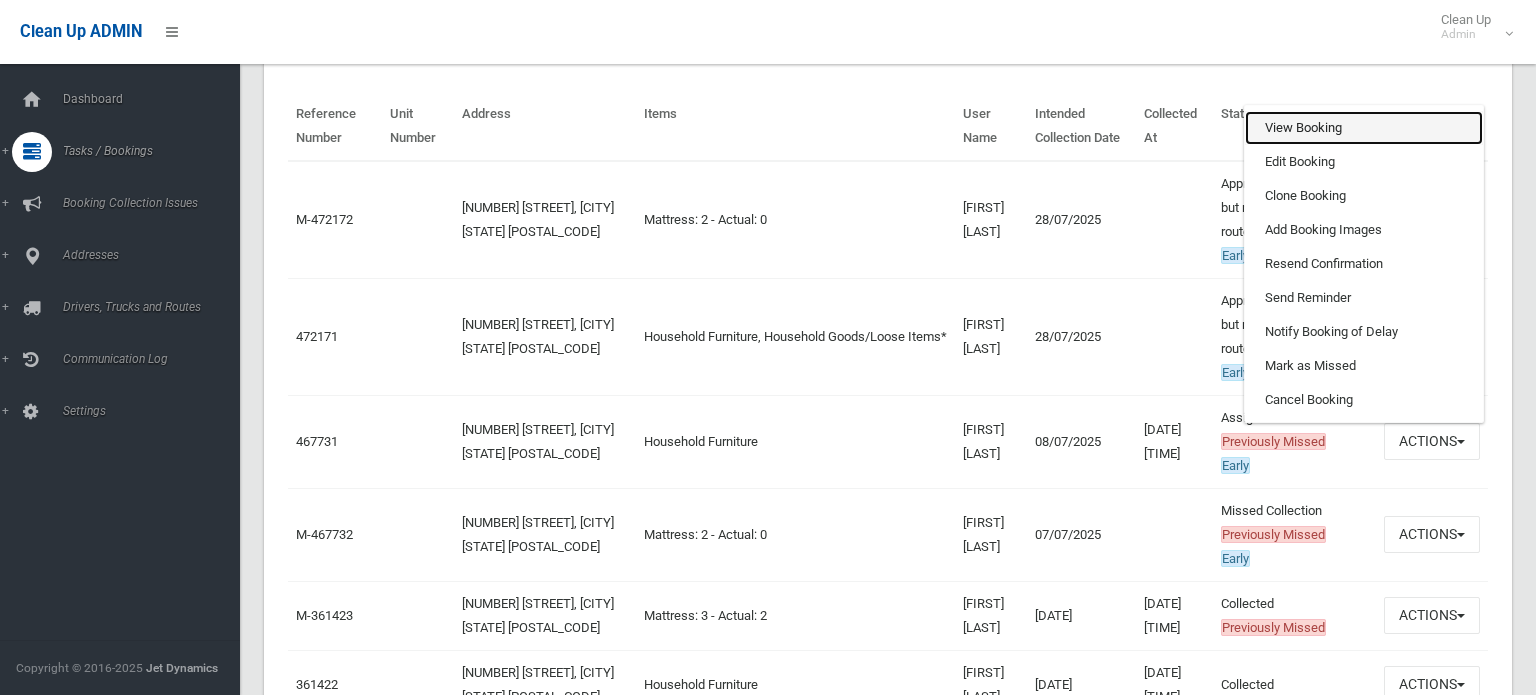 click on "View Booking" at bounding box center [1364, 128] 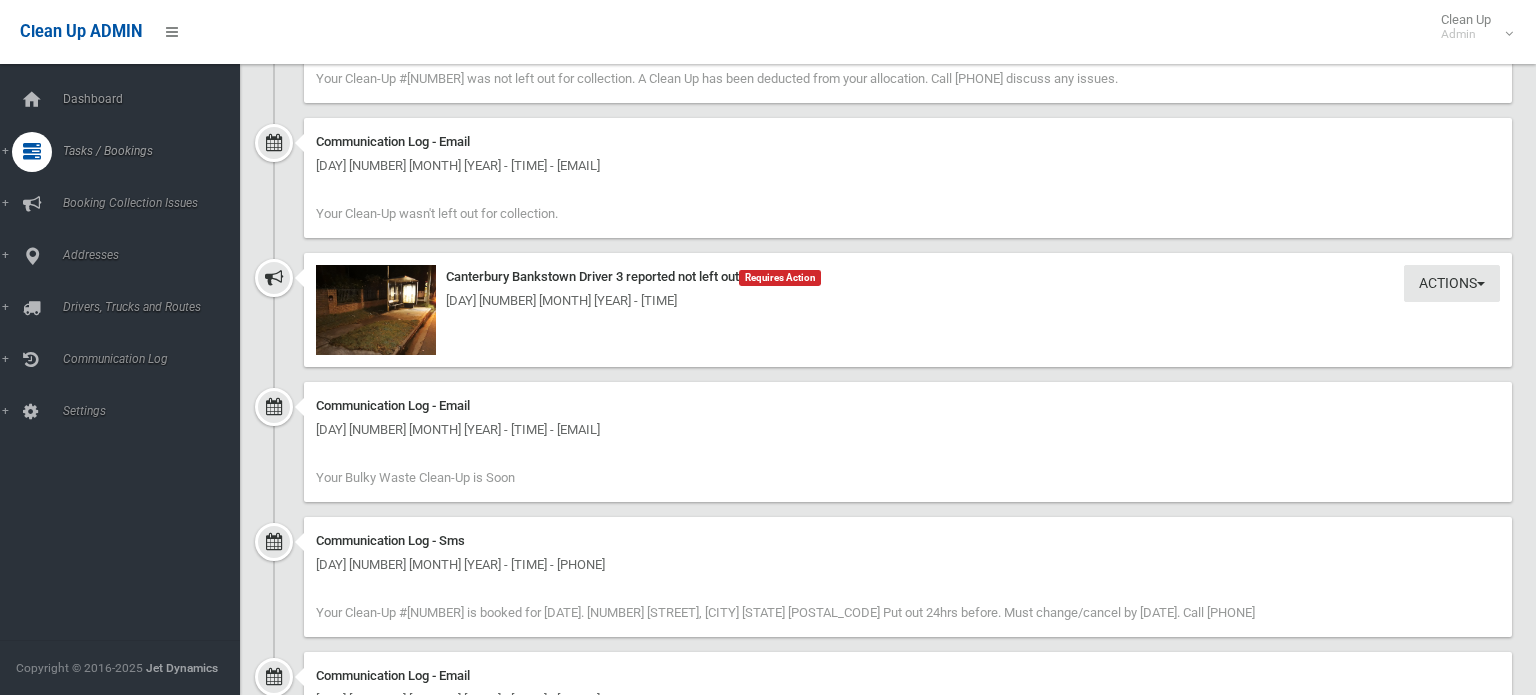 scroll, scrollTop: 0, scrollLeft: 0, axis: both 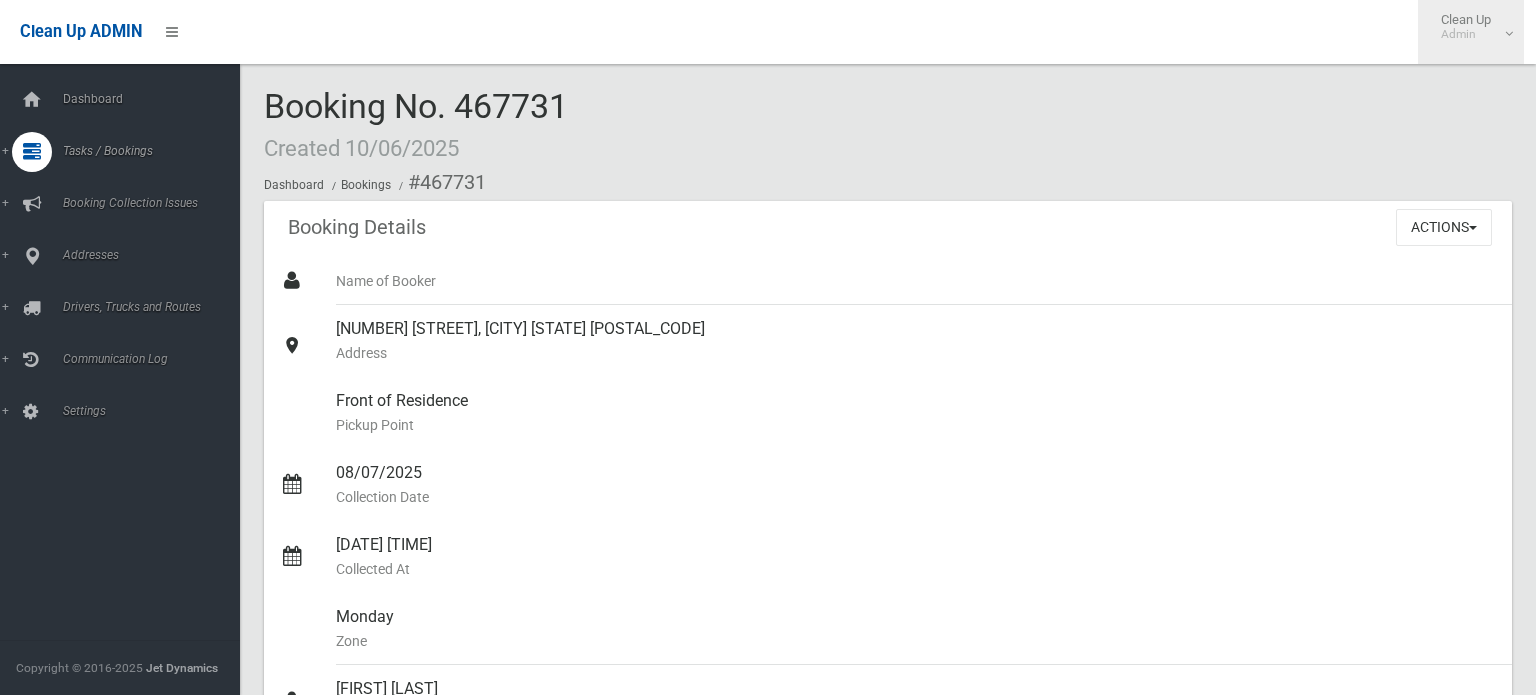 click on "Clean Up
Admin" at bounding box center [1471, 27] 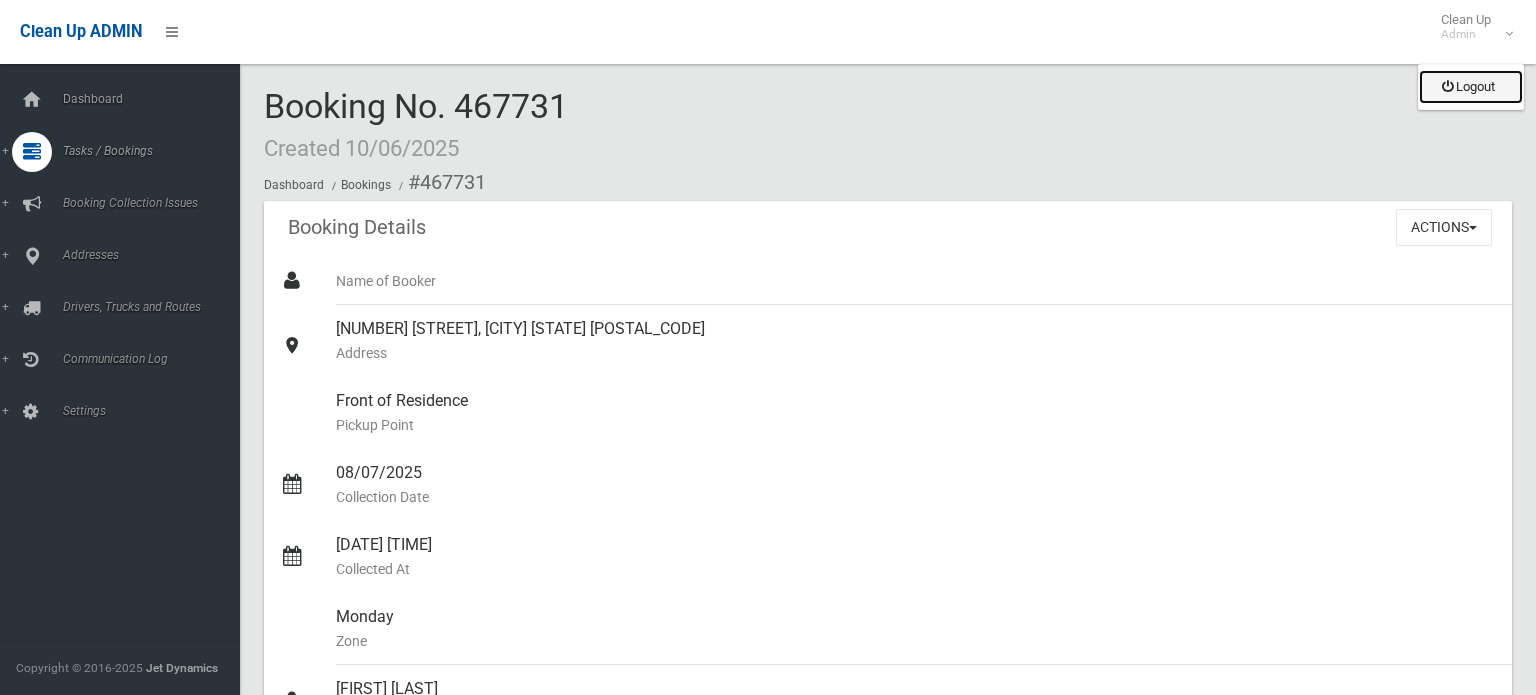 click on "Logout" at bounding box center (1471, 87) 